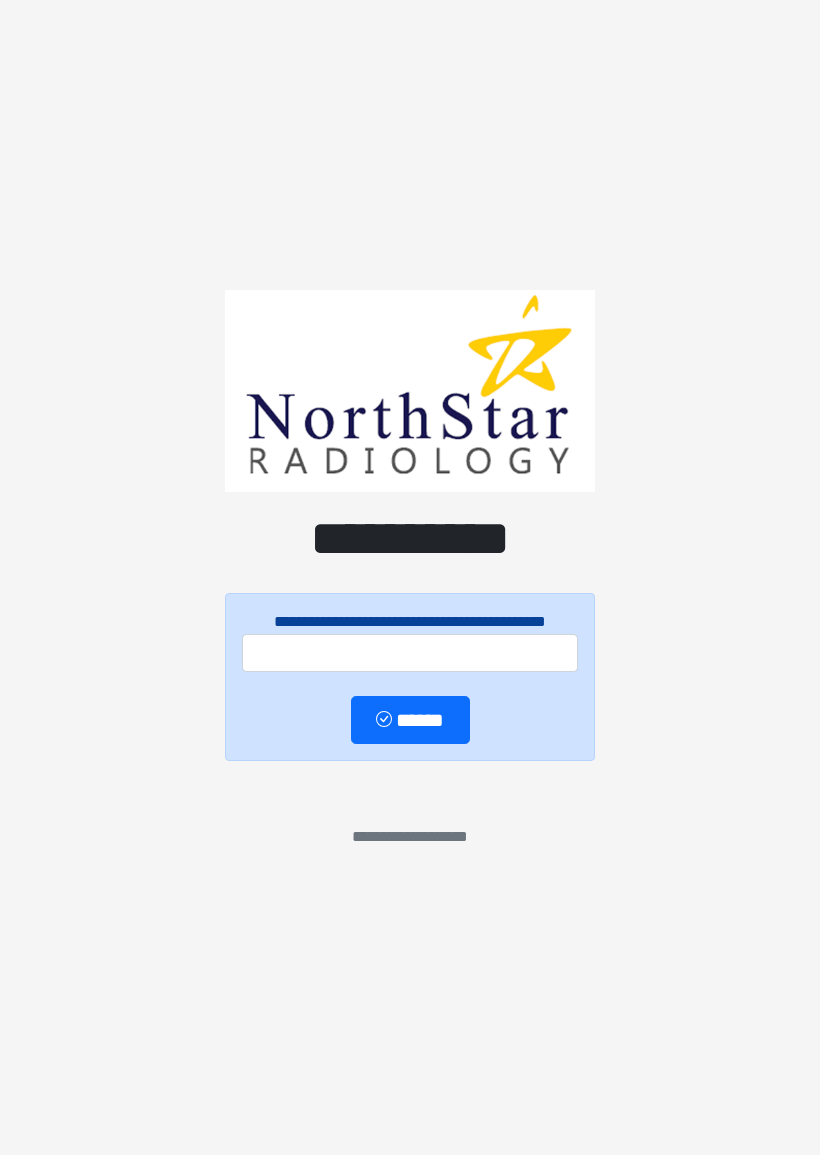 scroll, scrollTop: 0, scrollLeft: 0, axis: both 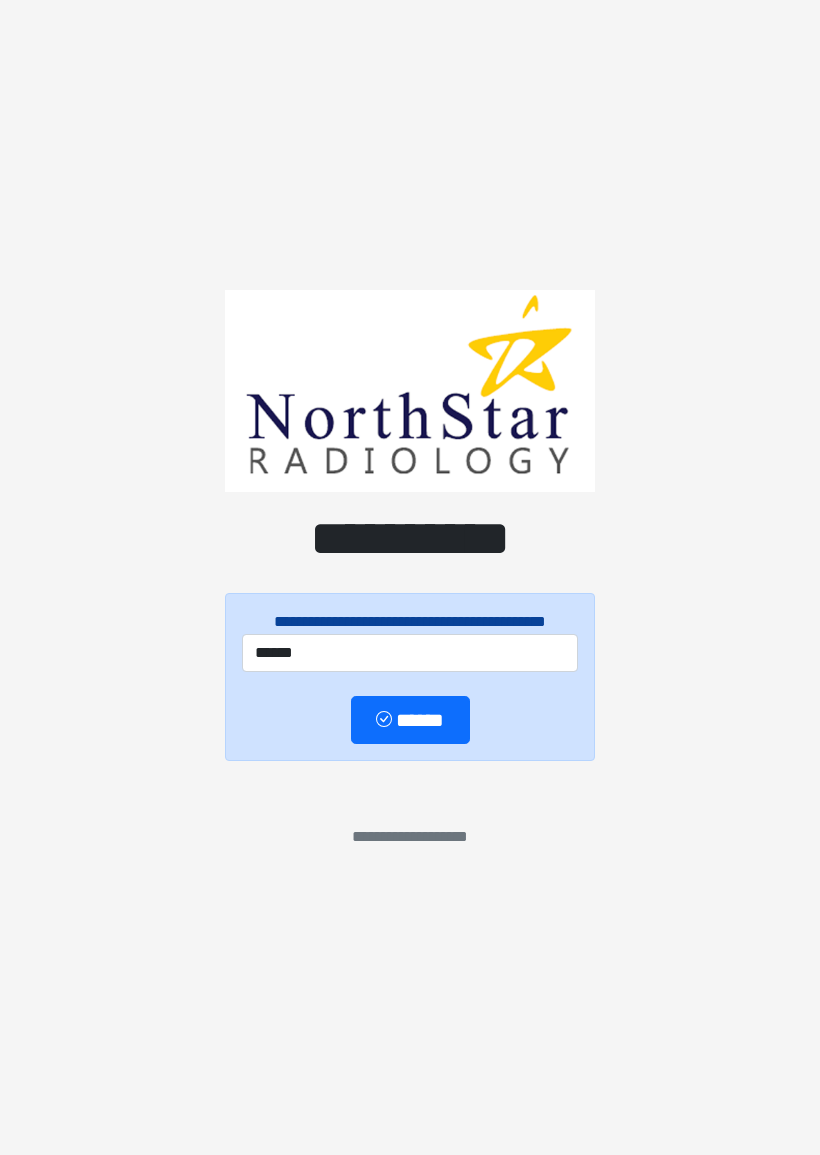 type on "******" 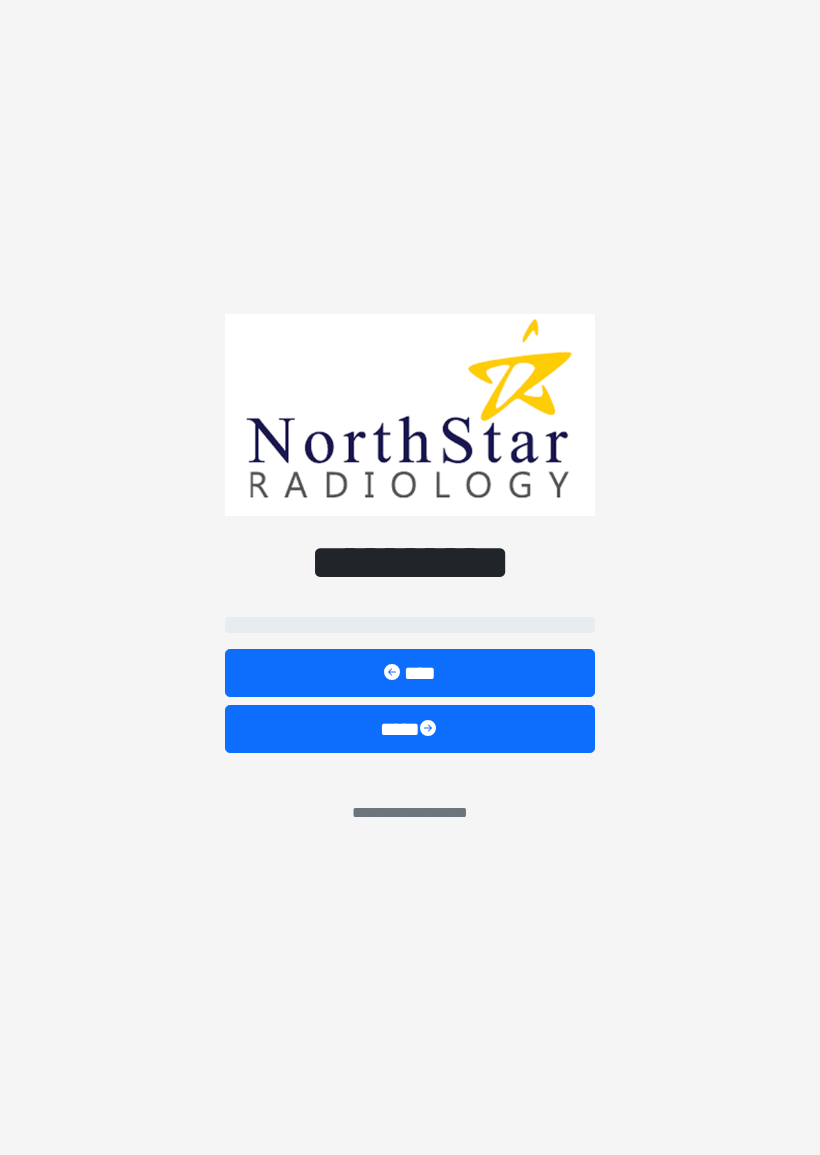 select on "*******" 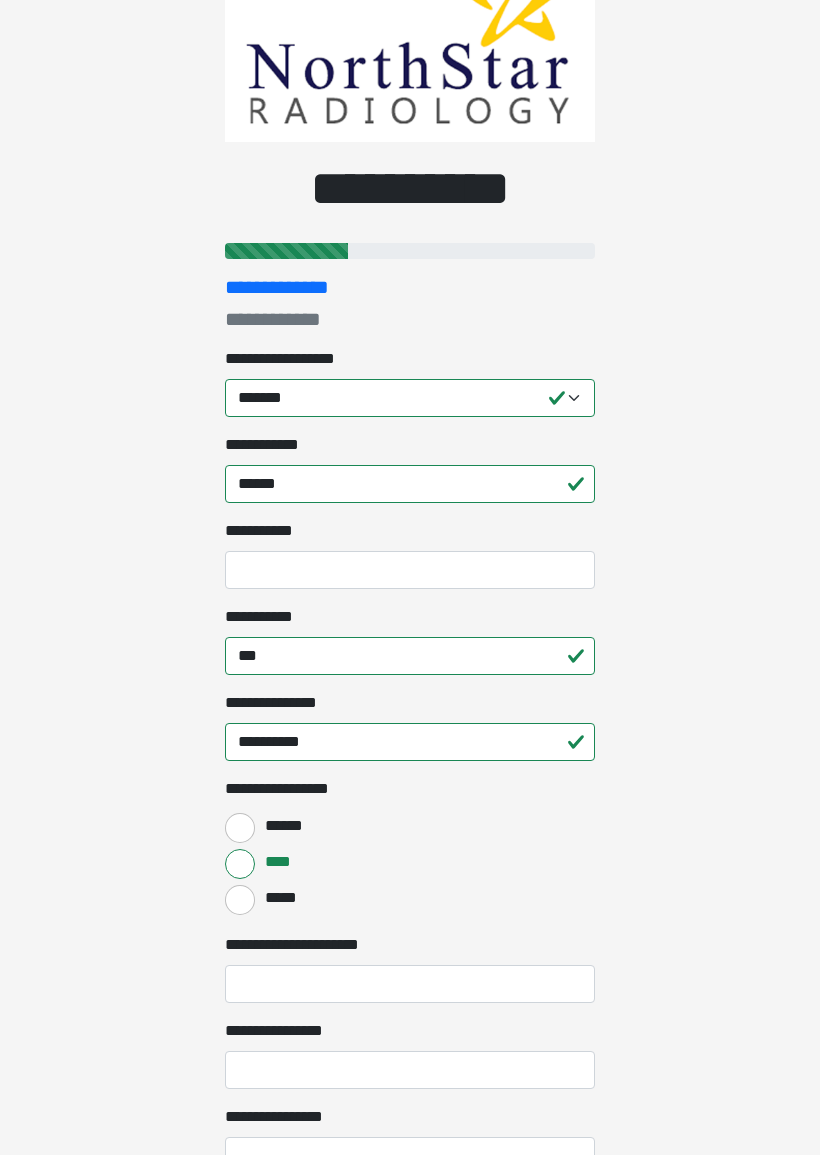 scroll, scrollTop: 0, scrollLeft: 0, axis: both 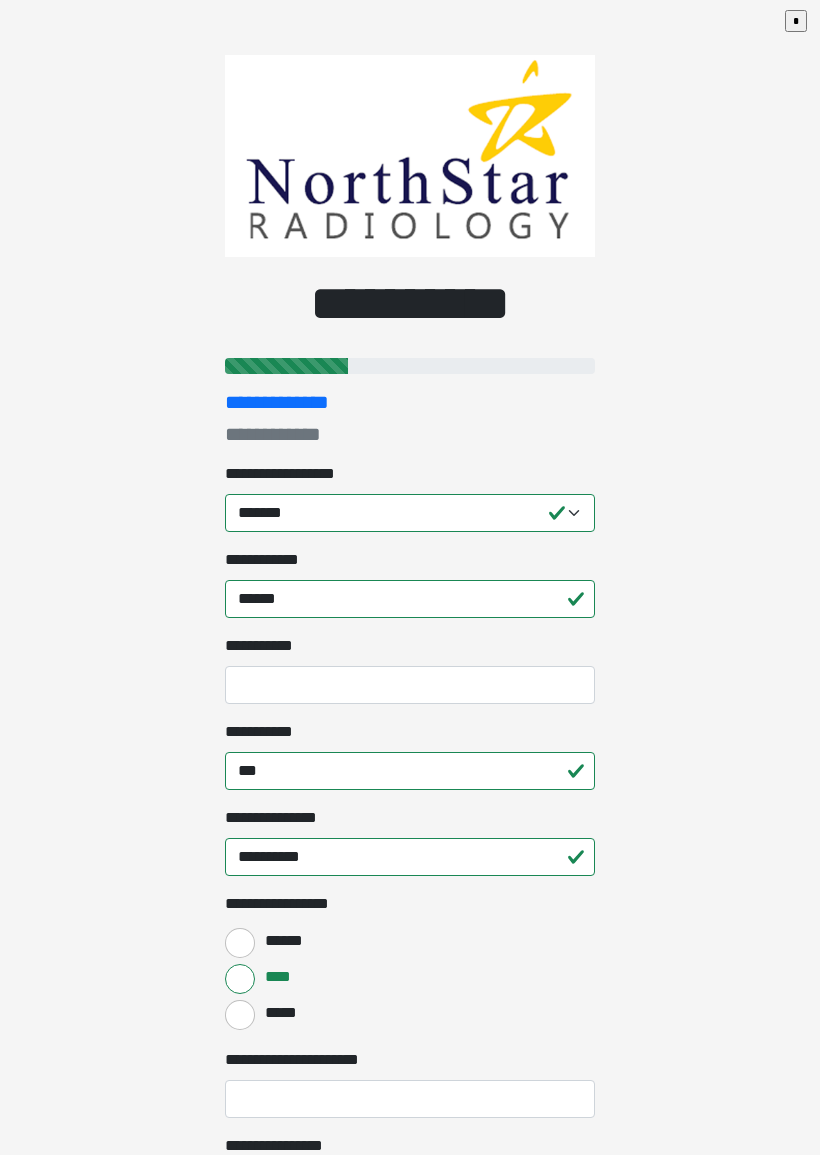click on "*
[PHONE]
[CREDIT_CARD]
[CREDIT_CARD]
[CREDIT_CARD]
[CREDIT_CARD]
[CREDIT_CARD] [CREDIT_CARD]
[CREDIT_CARD]
[CREDIT_CARD]
[CREDIT_CARD]
* ******* * **" at bounding box center (410, 577) 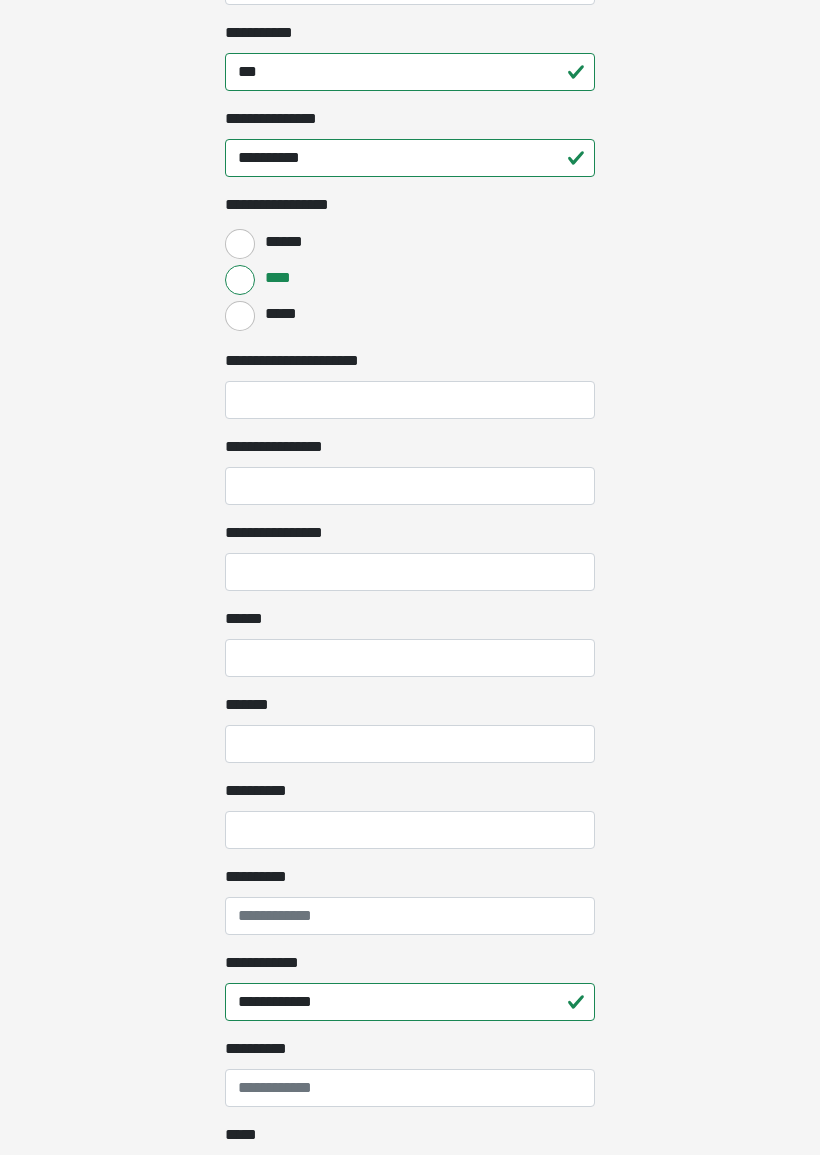 click on "**********" at bounding box center [410, 487] 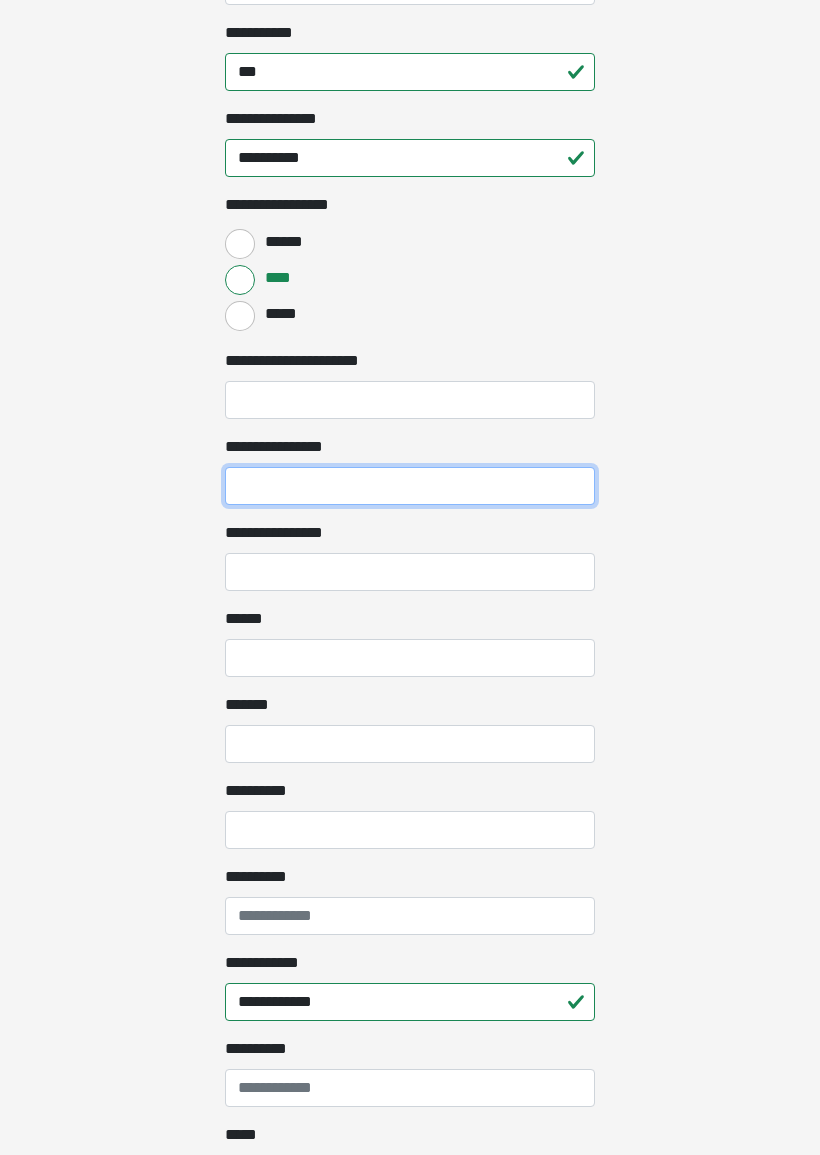 scroll, scrollTop: 698, scrollLeft: 0, axis: vertical 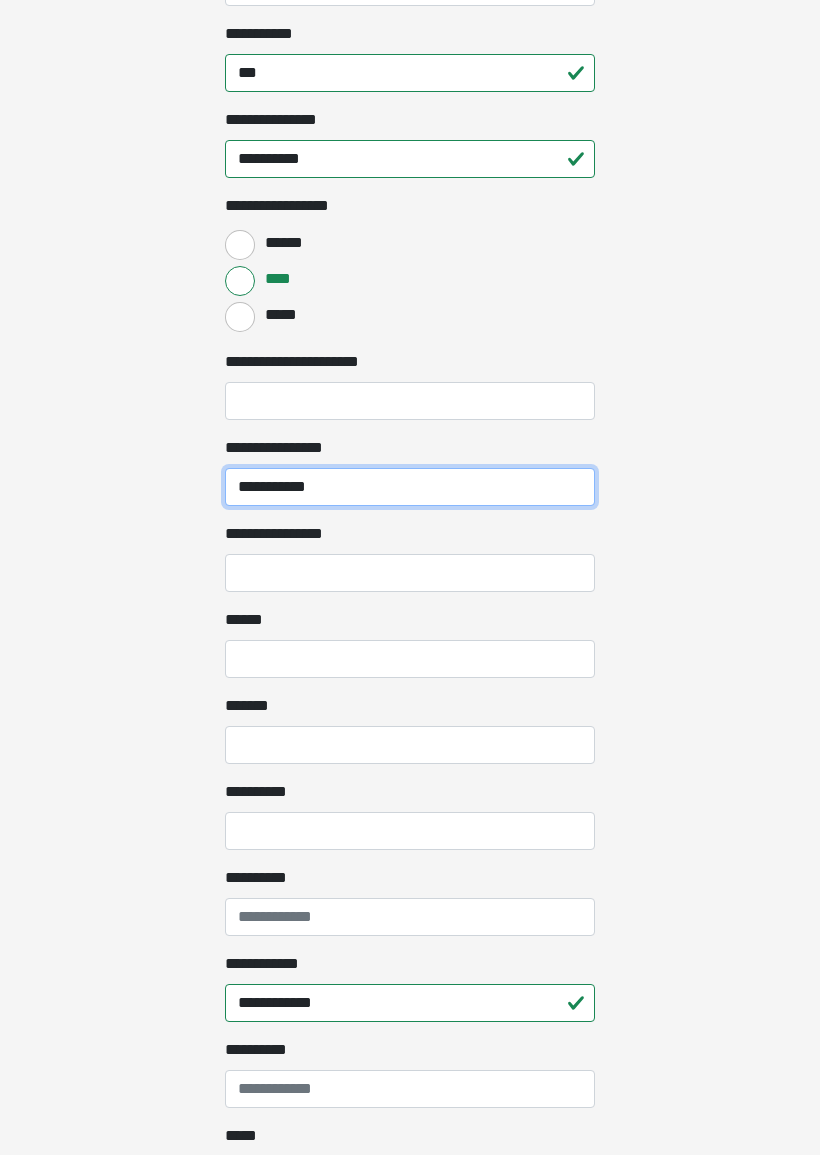 type on "**********" 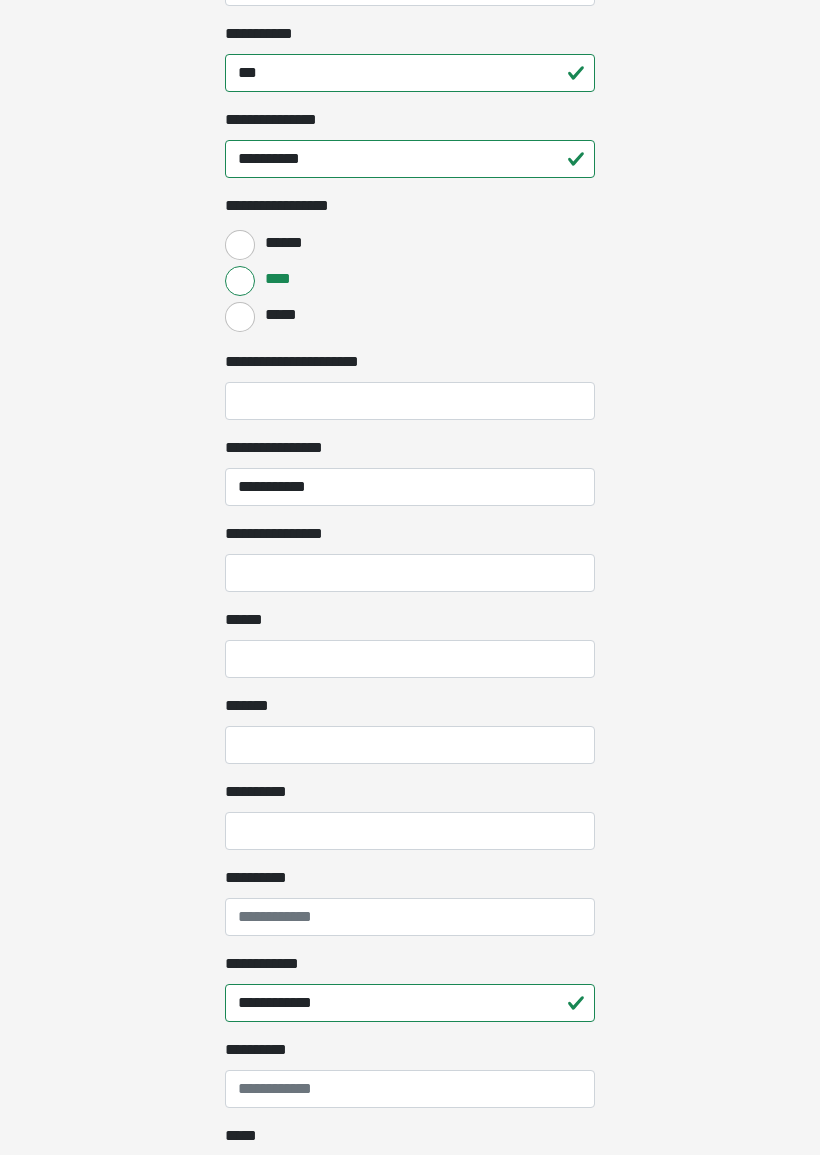 click on "**** *" at bounding box center (410, 659) 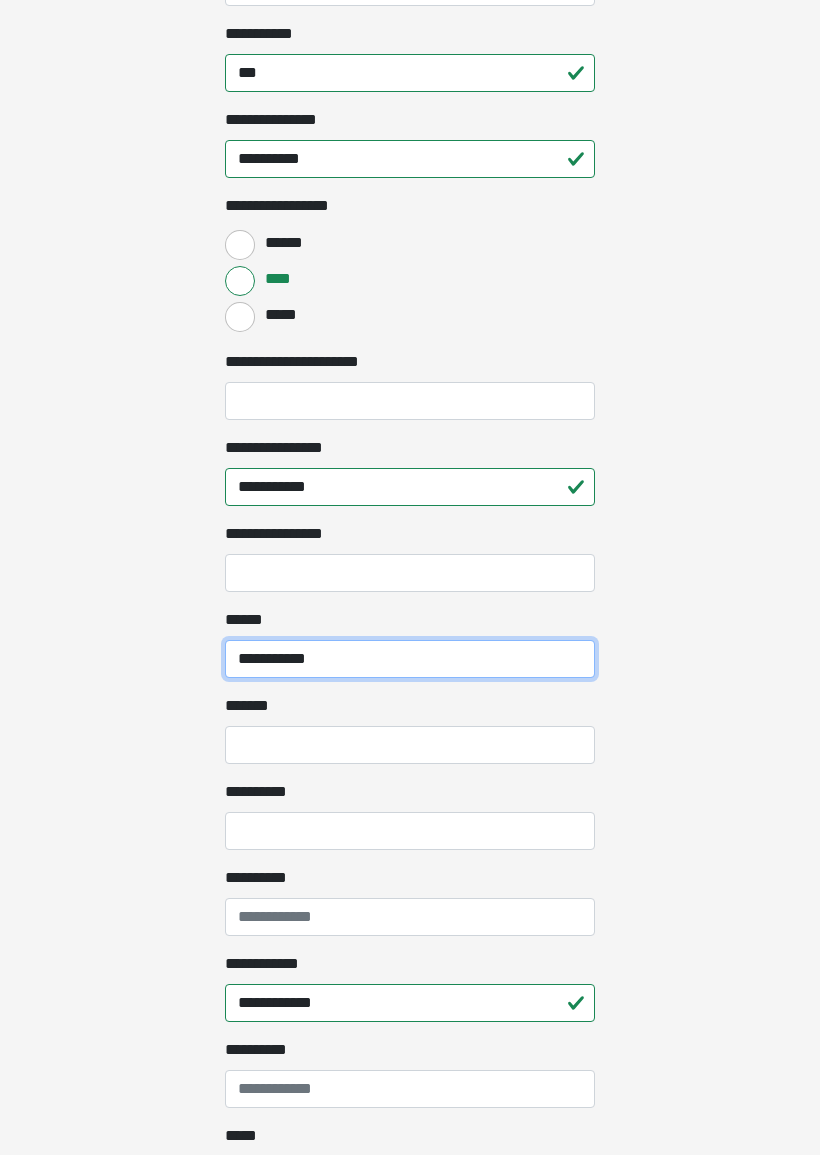 type on "**********" 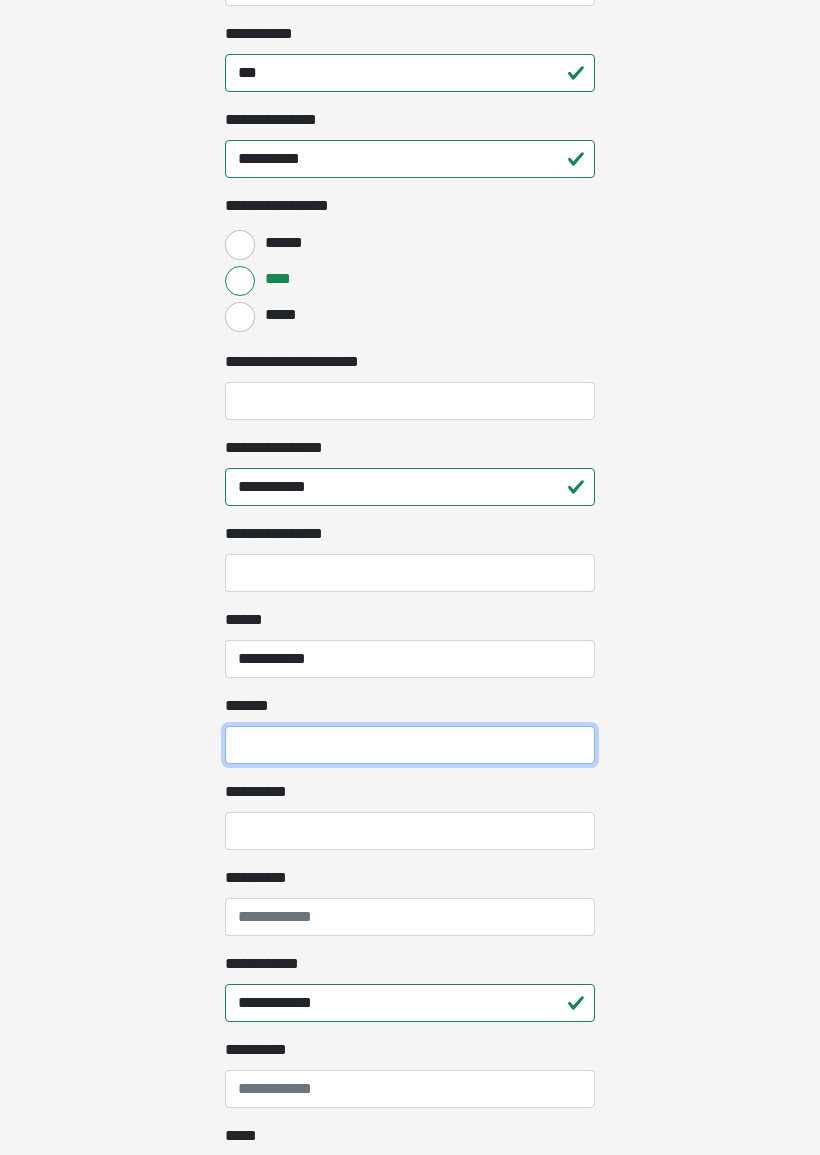 click on "***** *" at bounding box center (410, 745) 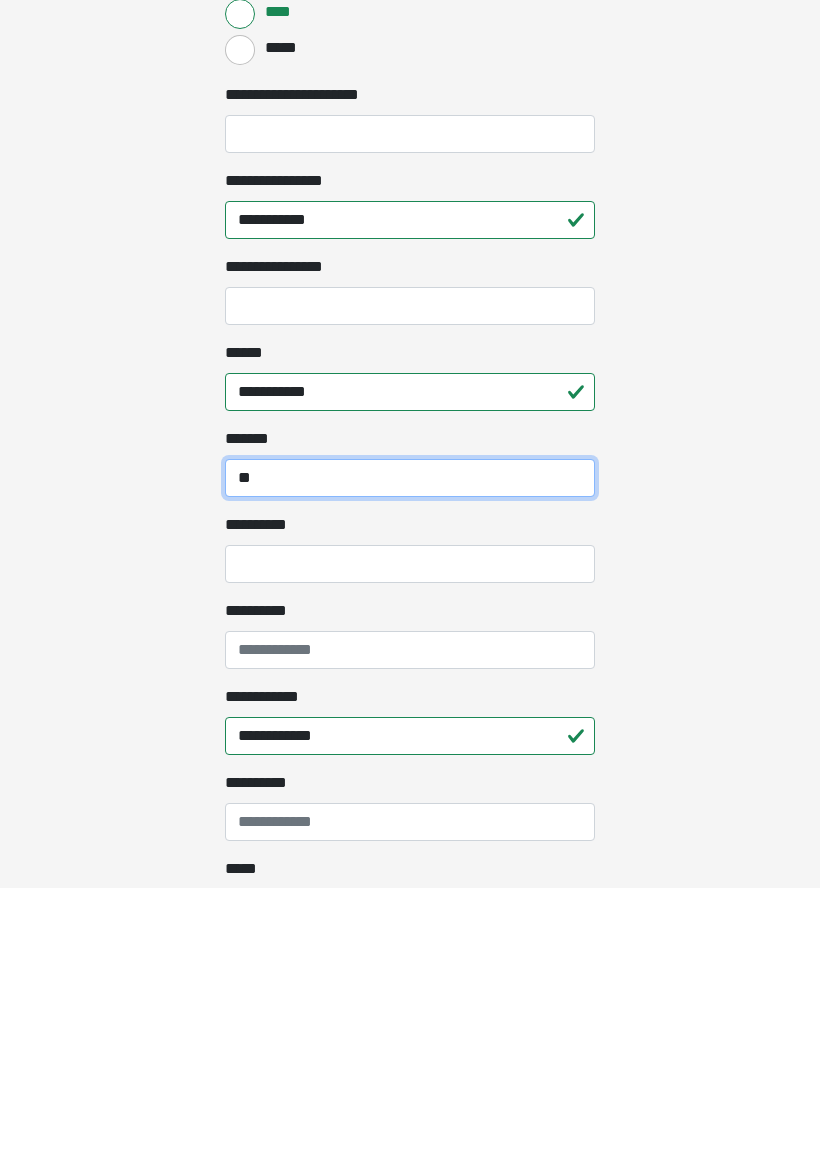 type on "**" 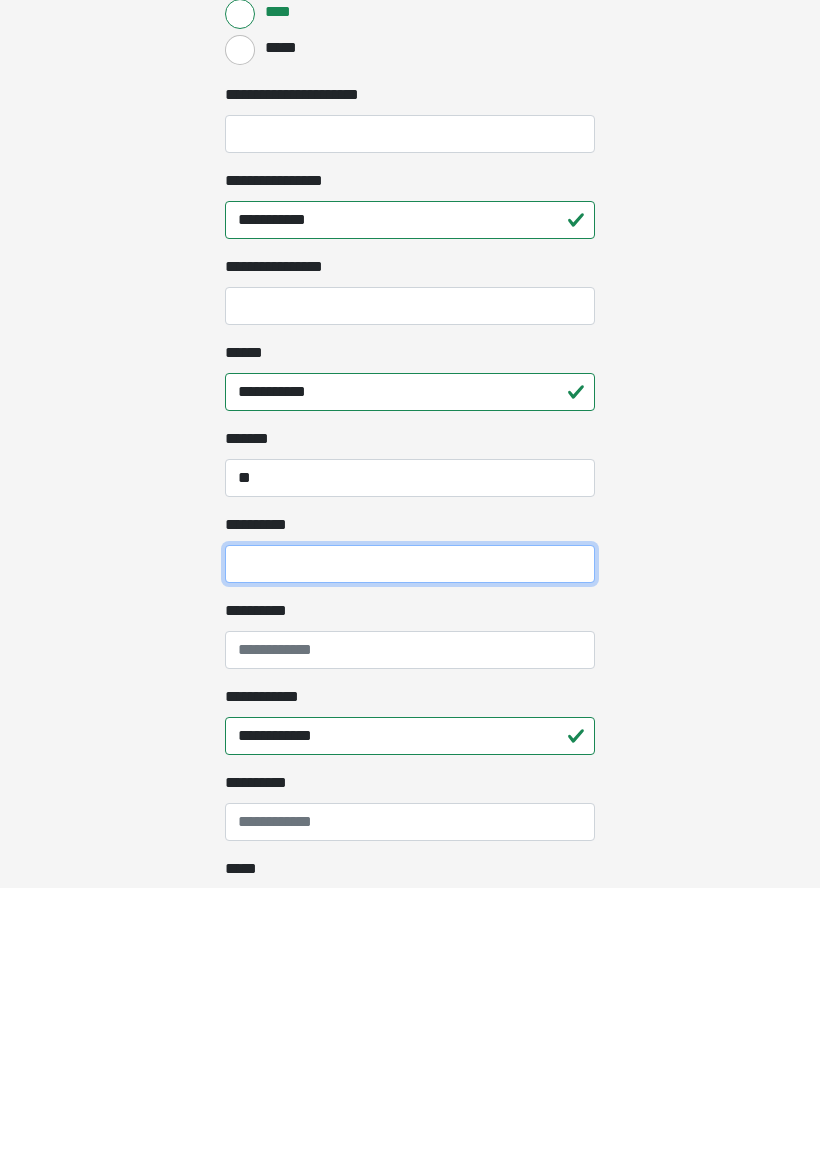 click on "[FIRST] [LAST]" at bounding box center (410, 831) 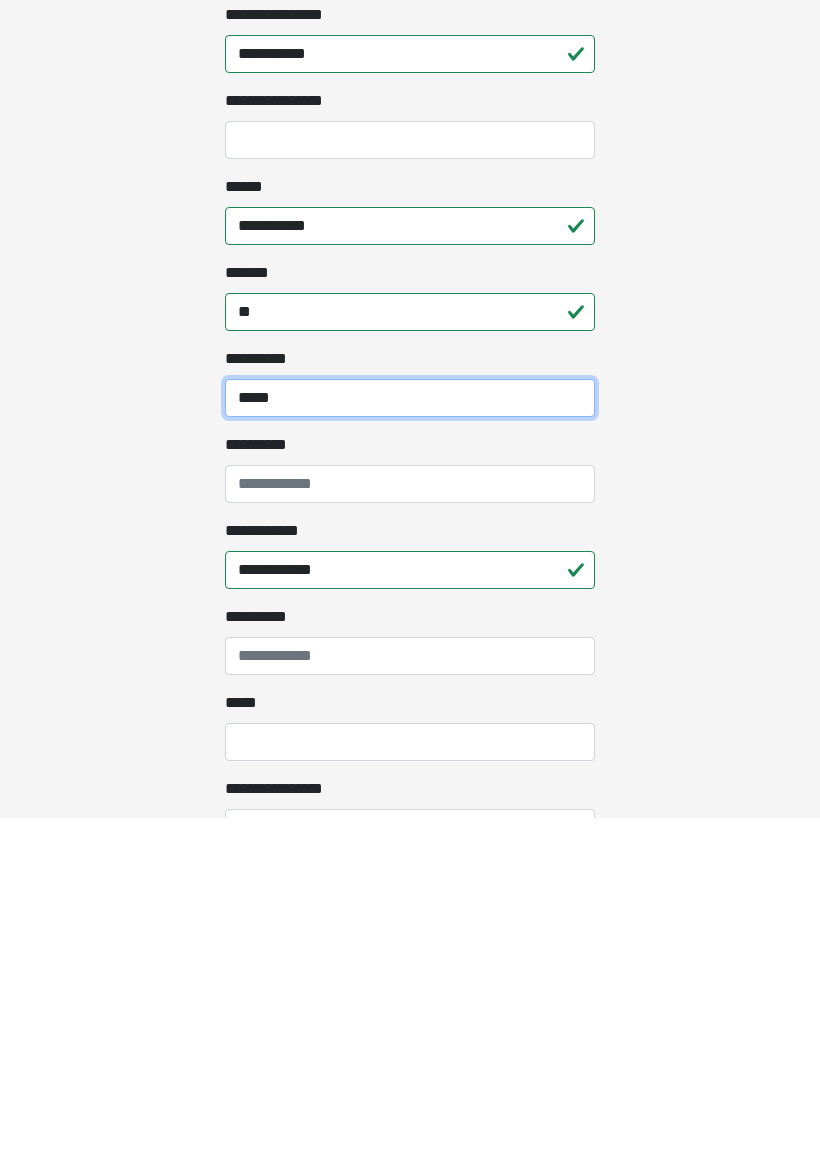 scroll, scrollTop: 796, scrollLeft: 0, axis: vertical 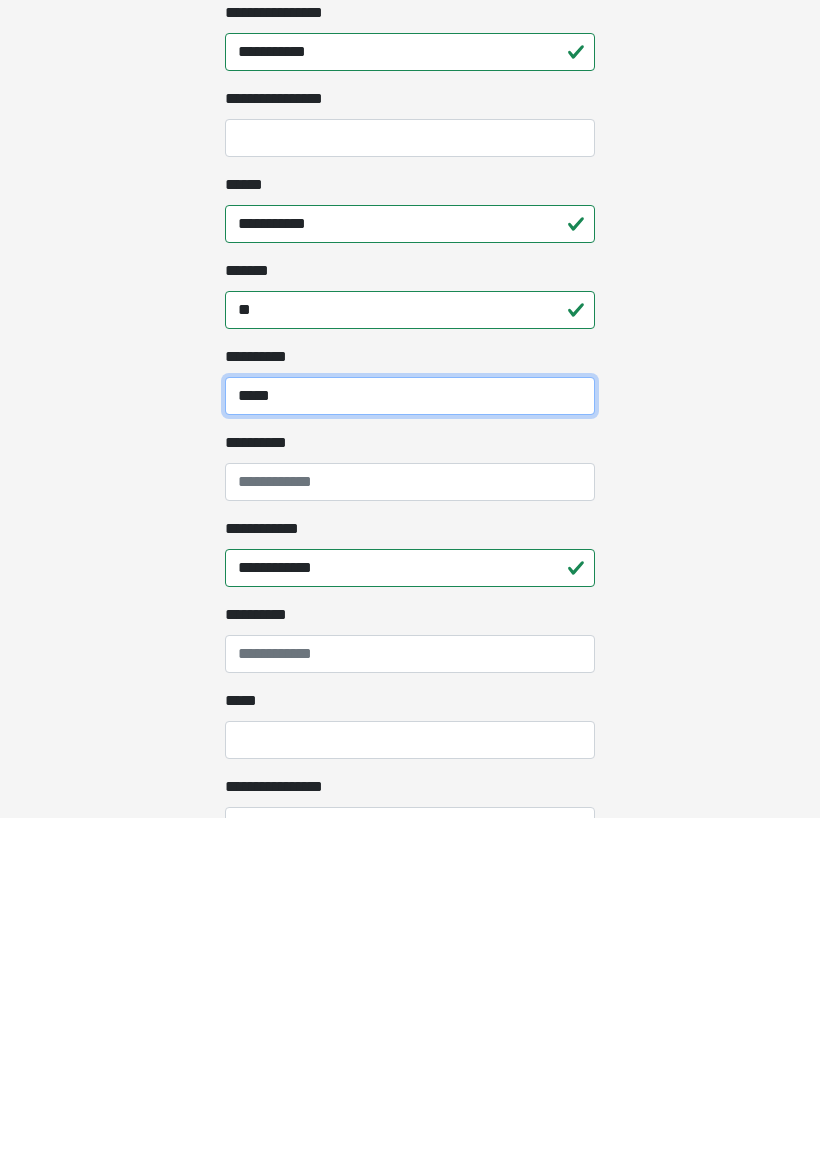 type on "*****" 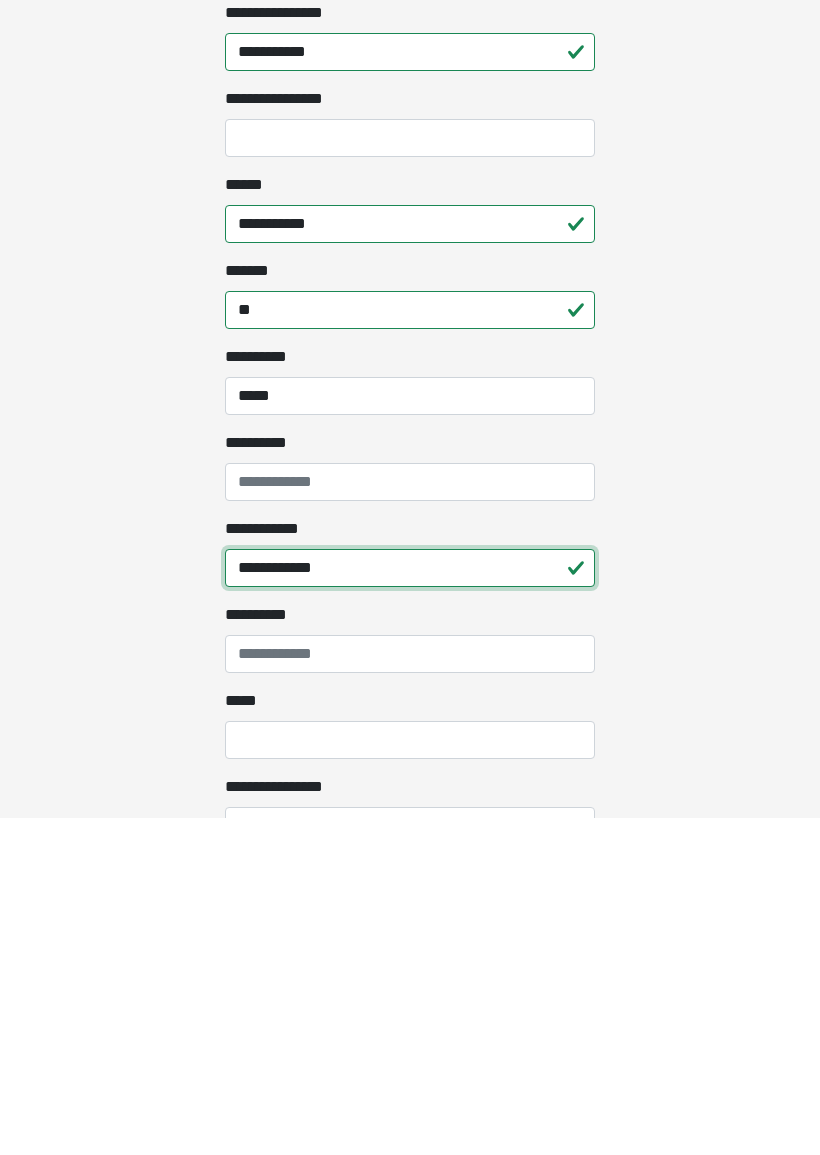 click on "**********" at bounding box center (410, 905) 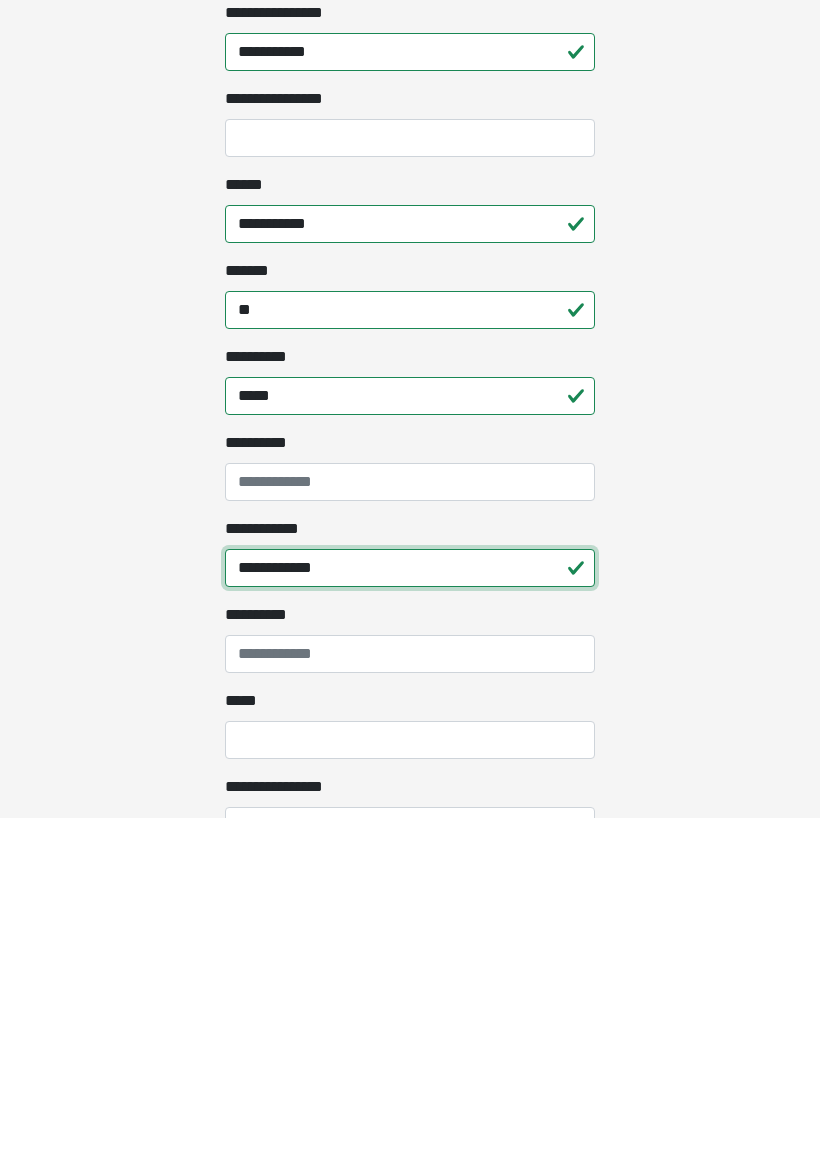 type on "**********" 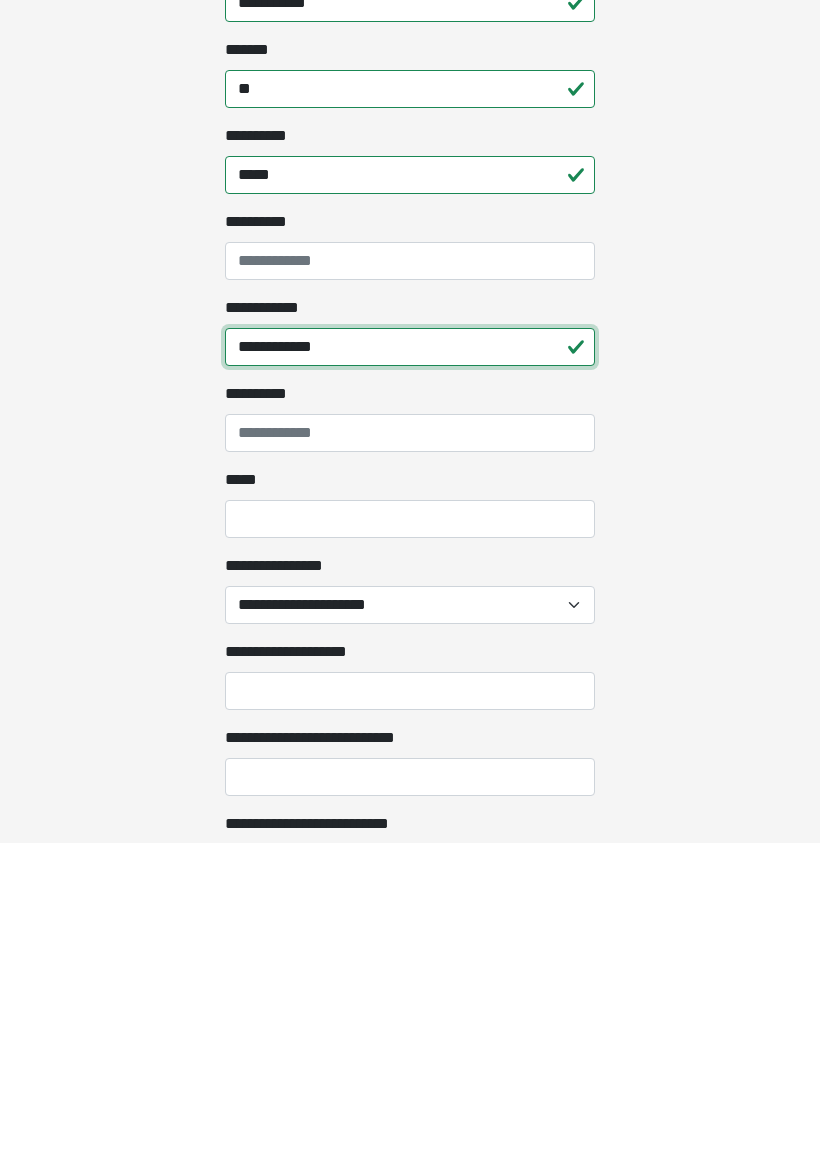 scroll, scrollTop: 1046, scrollLeft: 0, axis: vertical 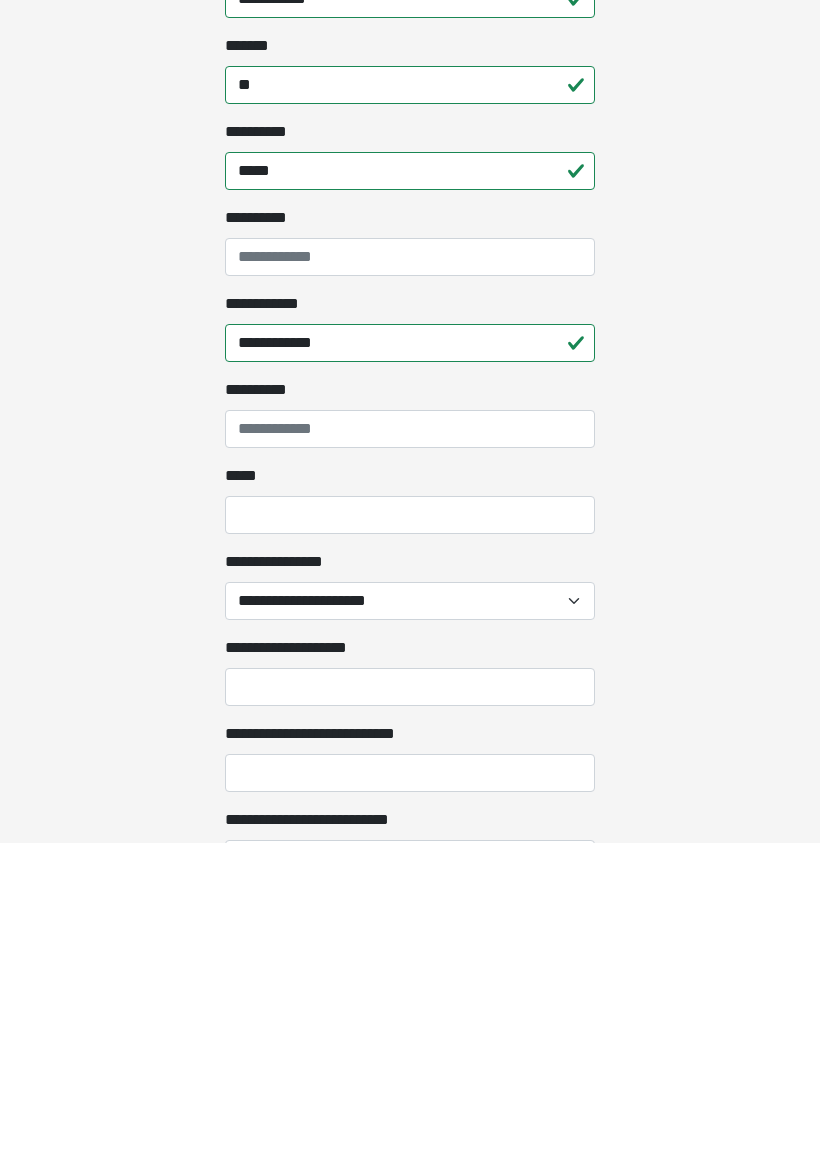 click on "**********" at bounding box center [410, 913] 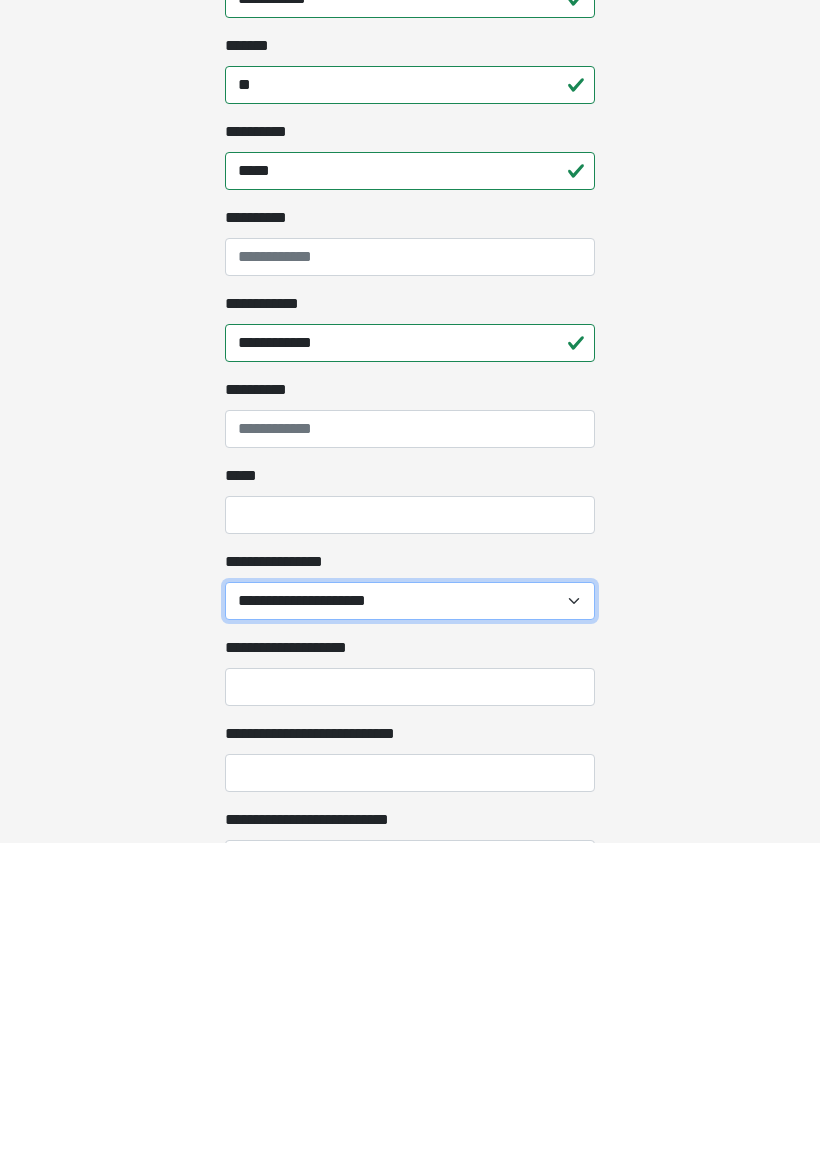 scroll, scrollTop: 1334, scrollLeft: 0, axis: vertical 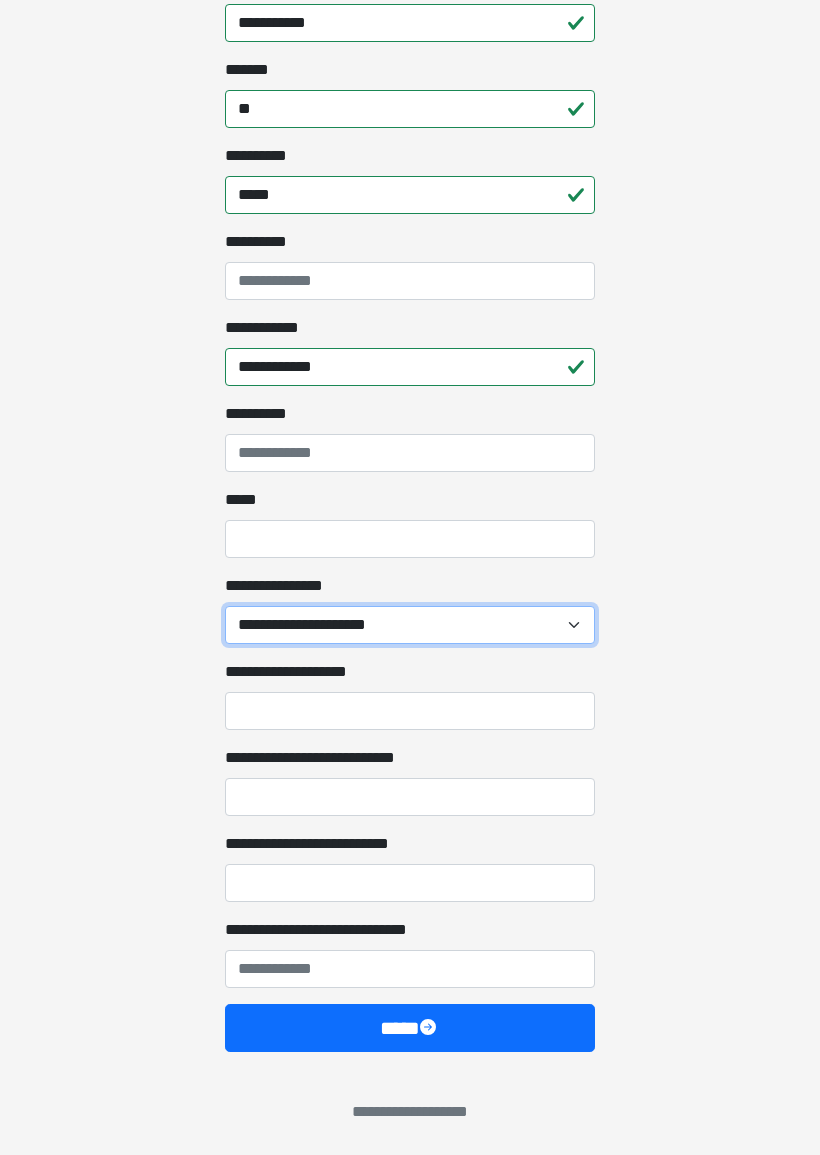 select on "*******" 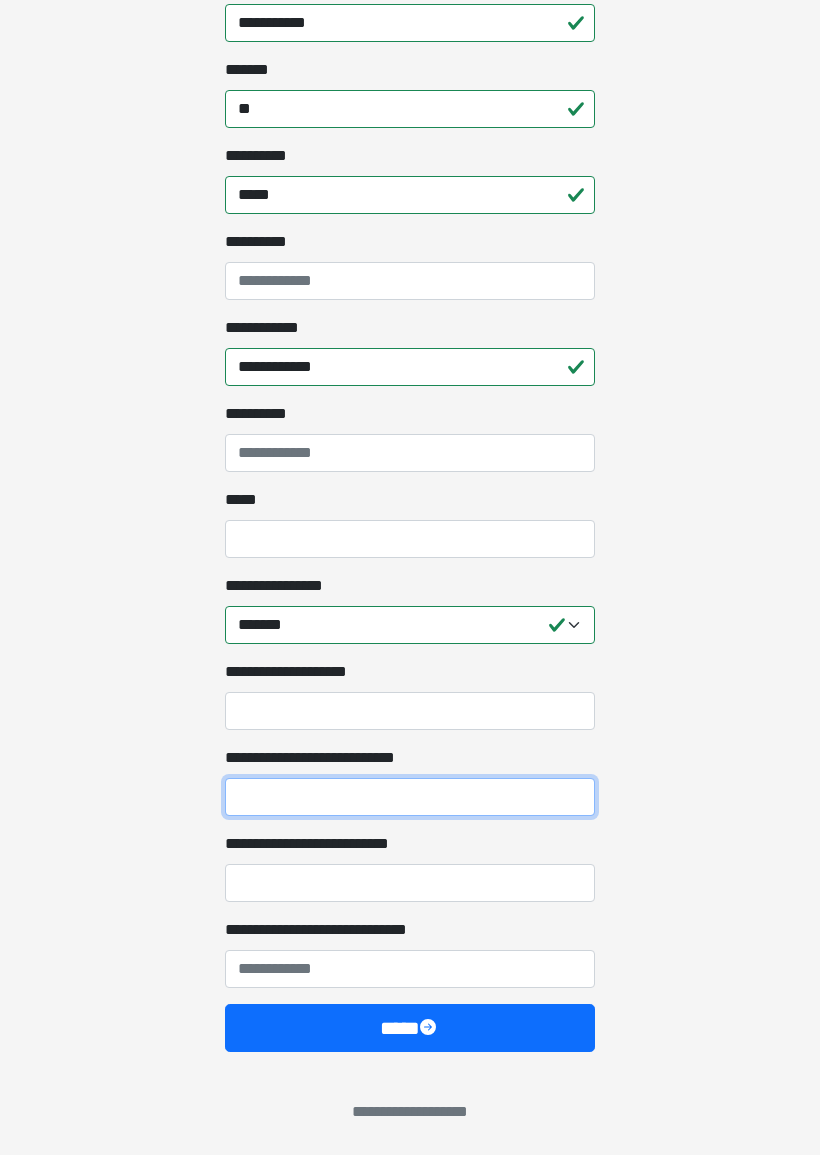 click on "**********" at bounding box center [410, 797] 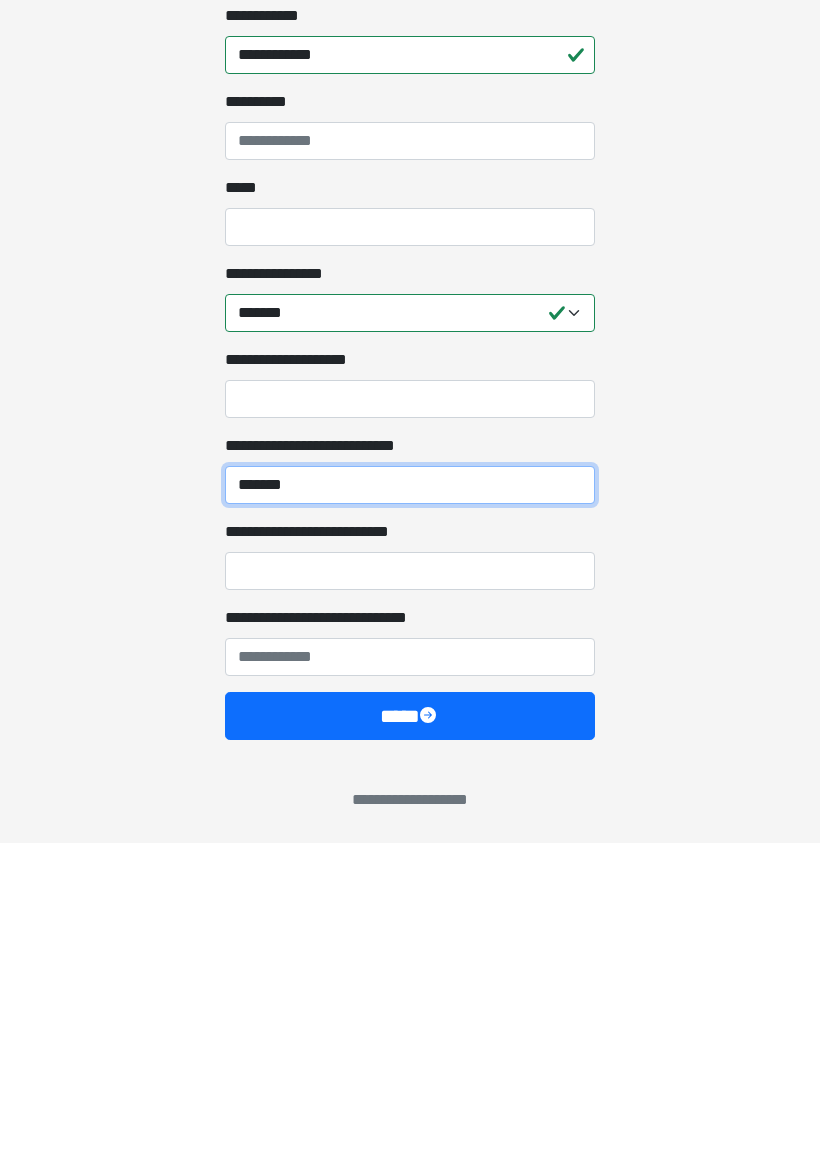 type on "*******" 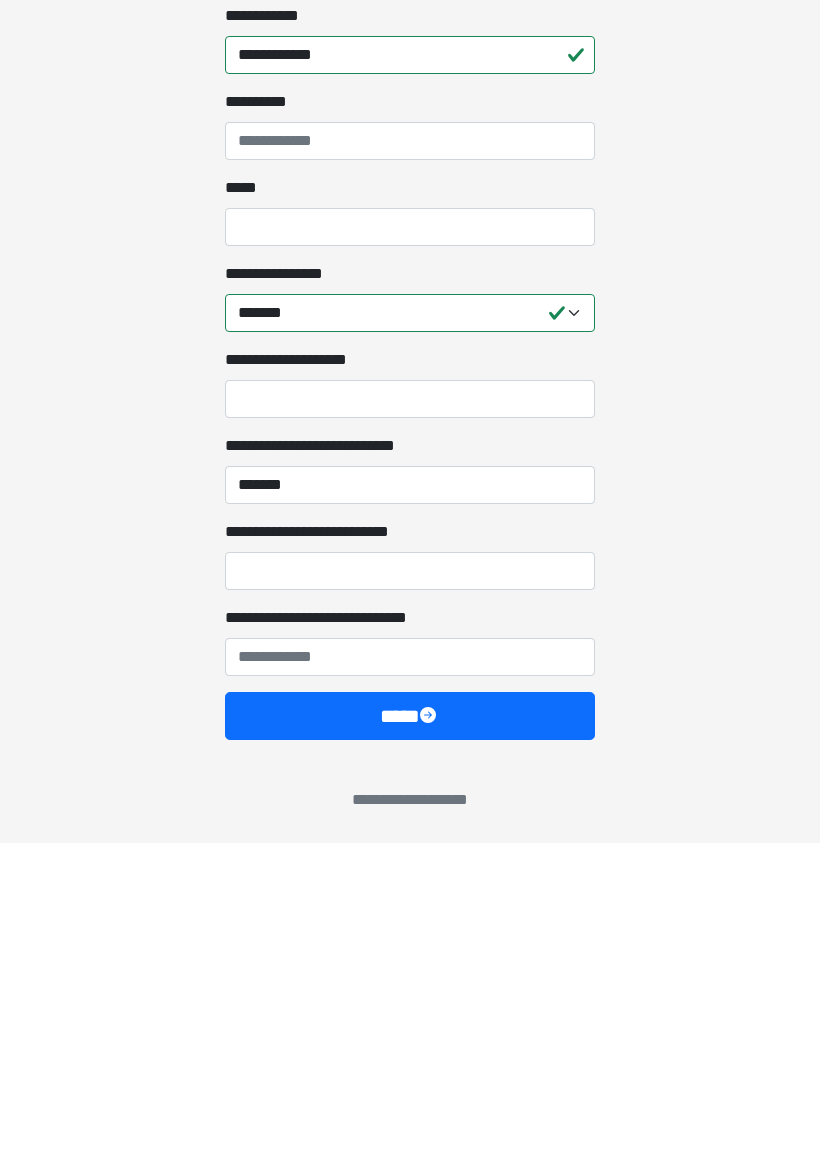 click on "**********" at bounding box center [410, 883] 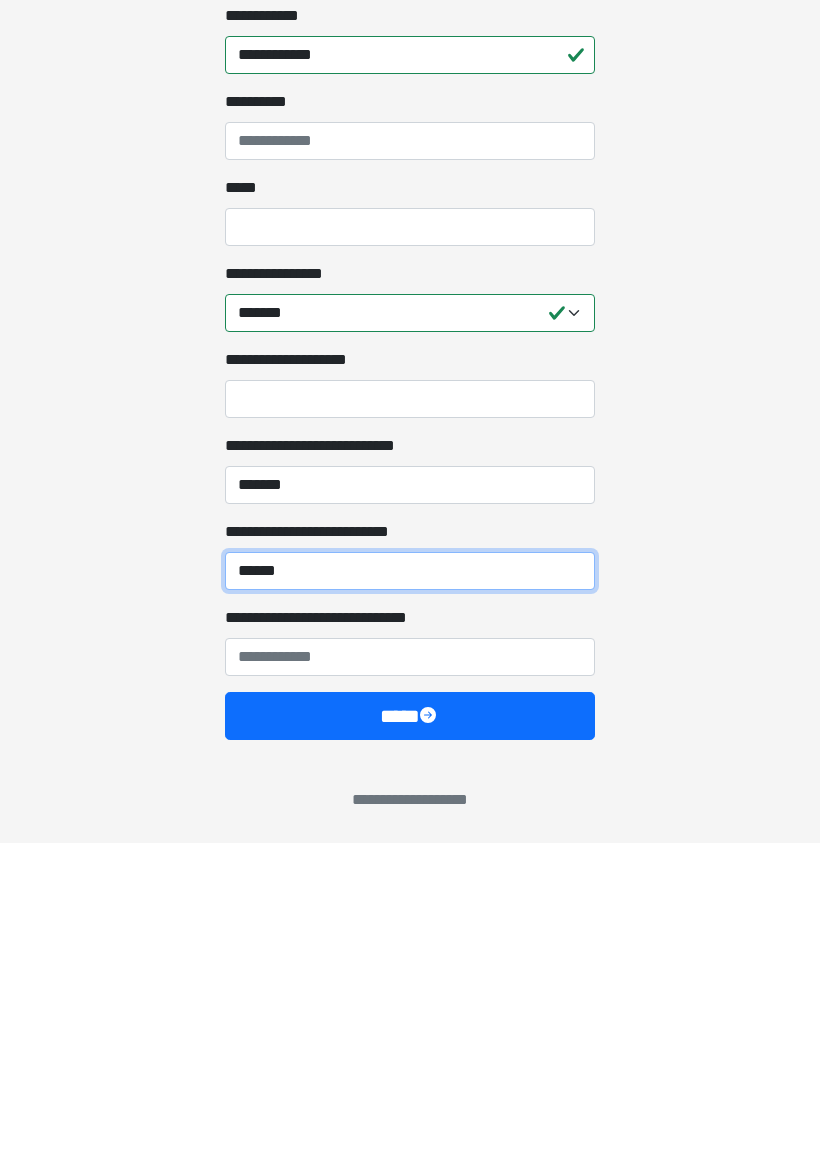 type on "******" 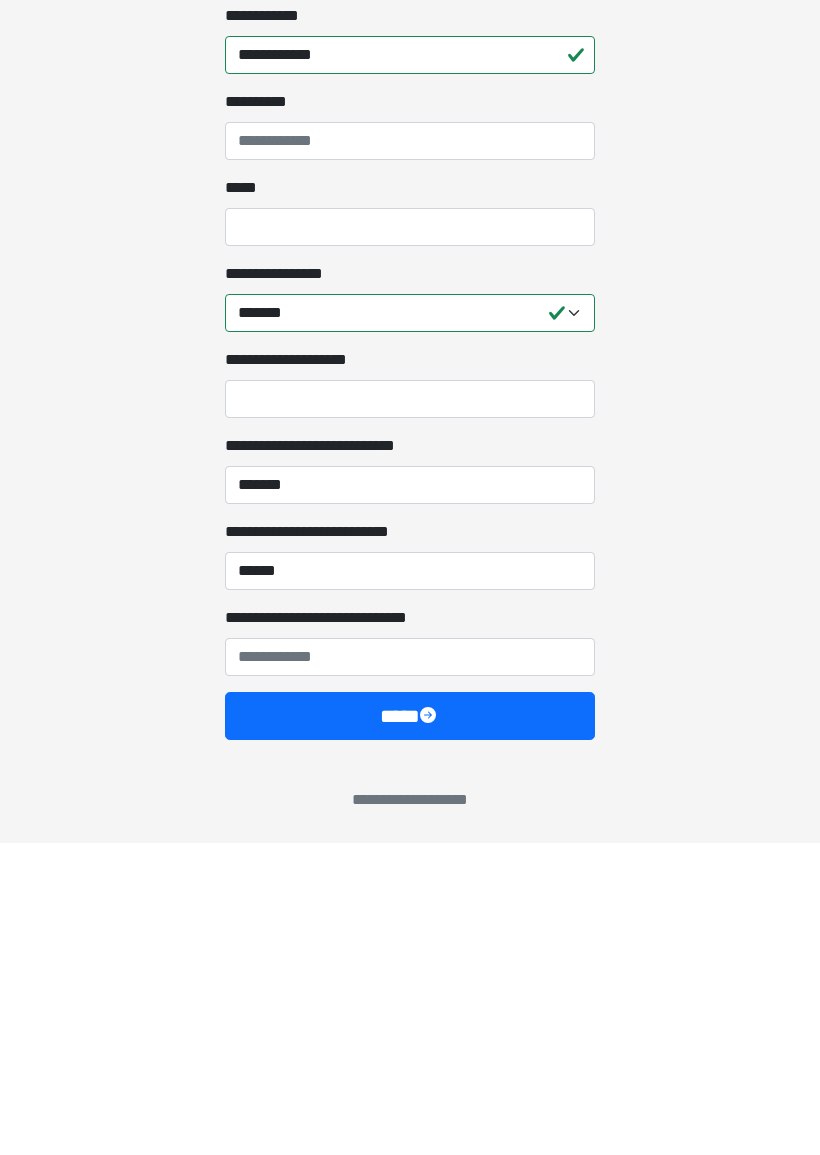 click on "**********" at bounding box center [410, 969] 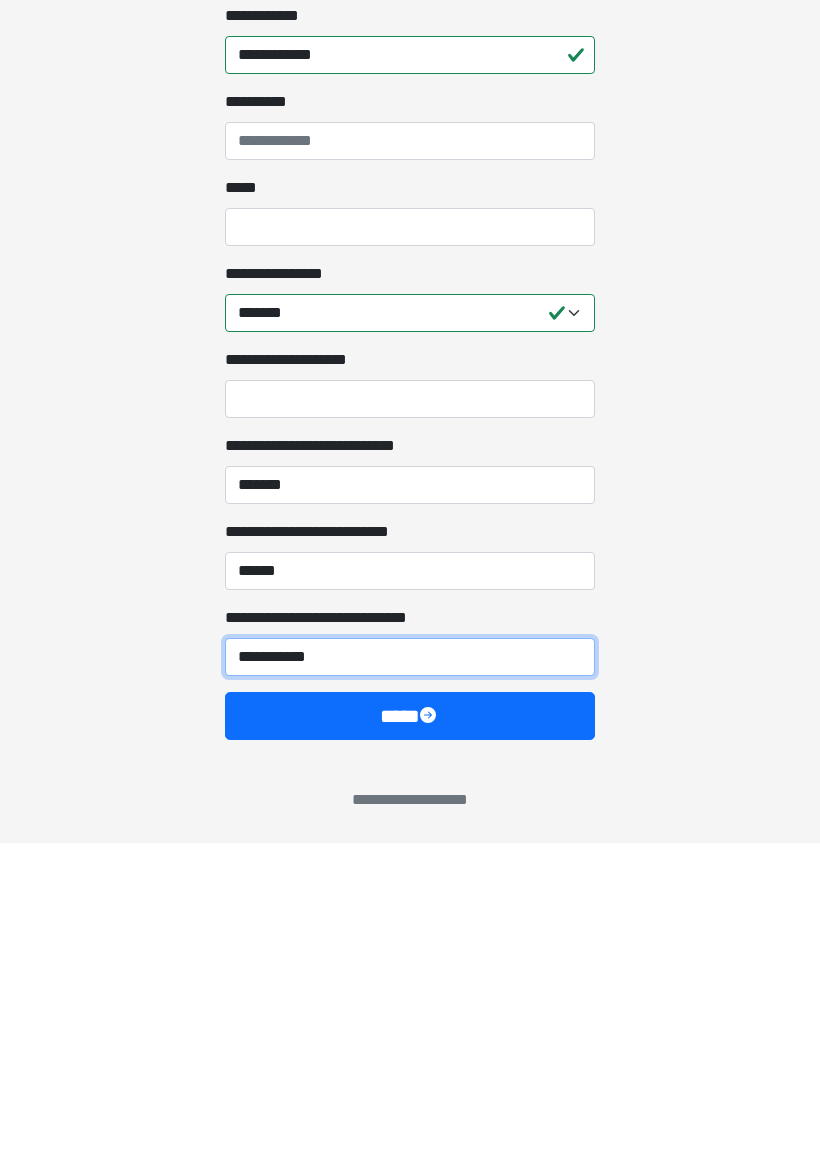 type on "**********" 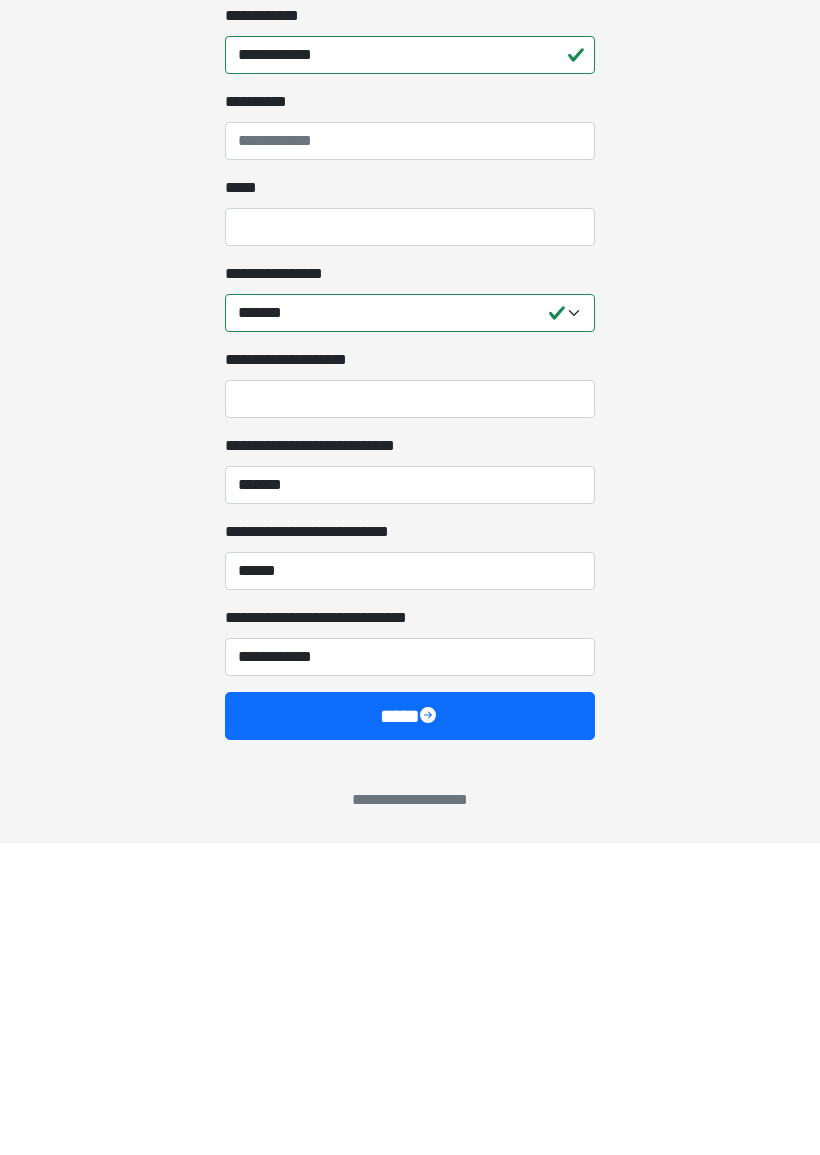 click on "****" at bounding box center (410, 1028) 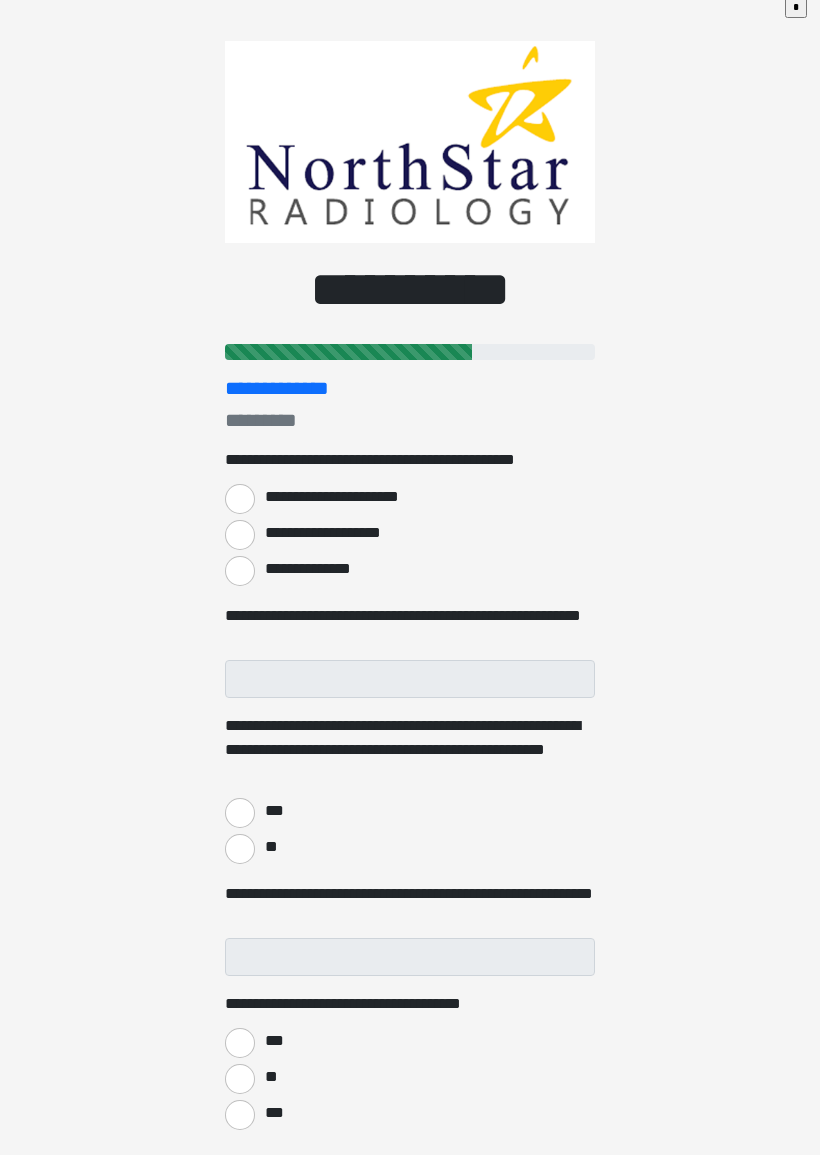 scroll, scrollTop: 0, scrollLeft: 0, axis: both 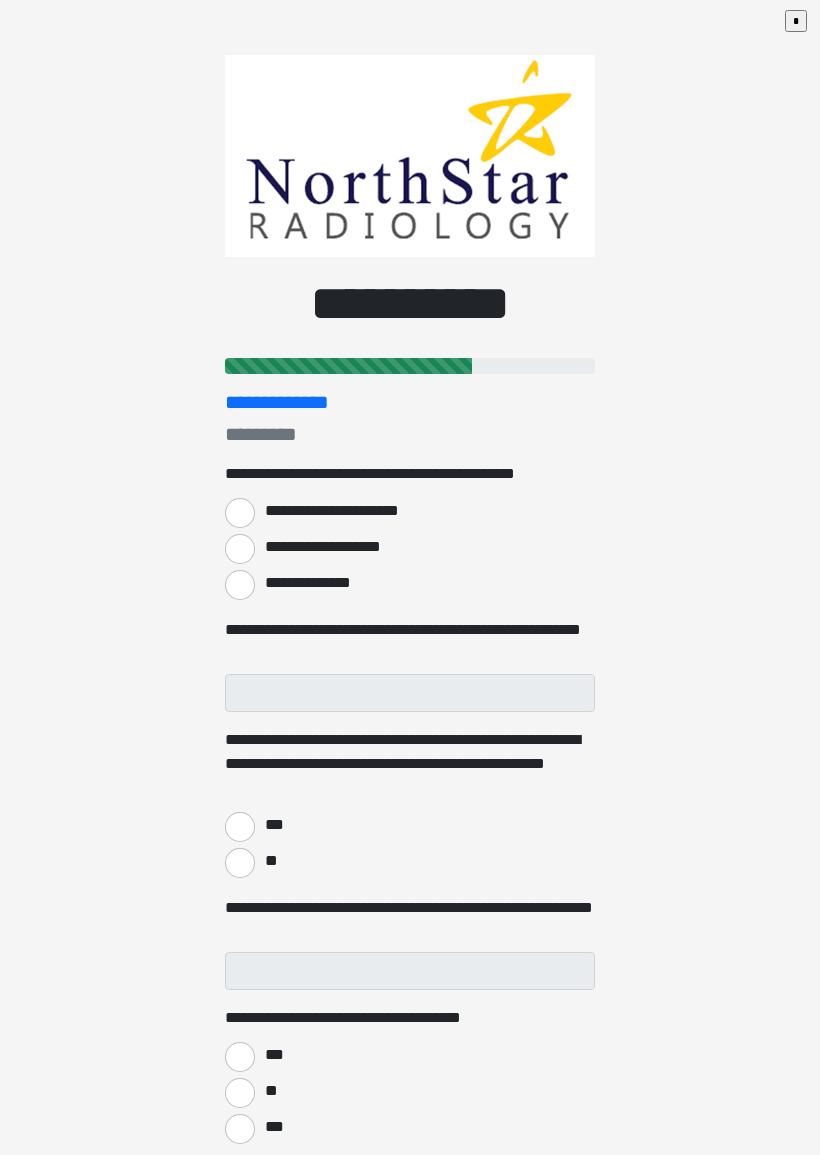 click on "**********" at bounding box center (240, 549) 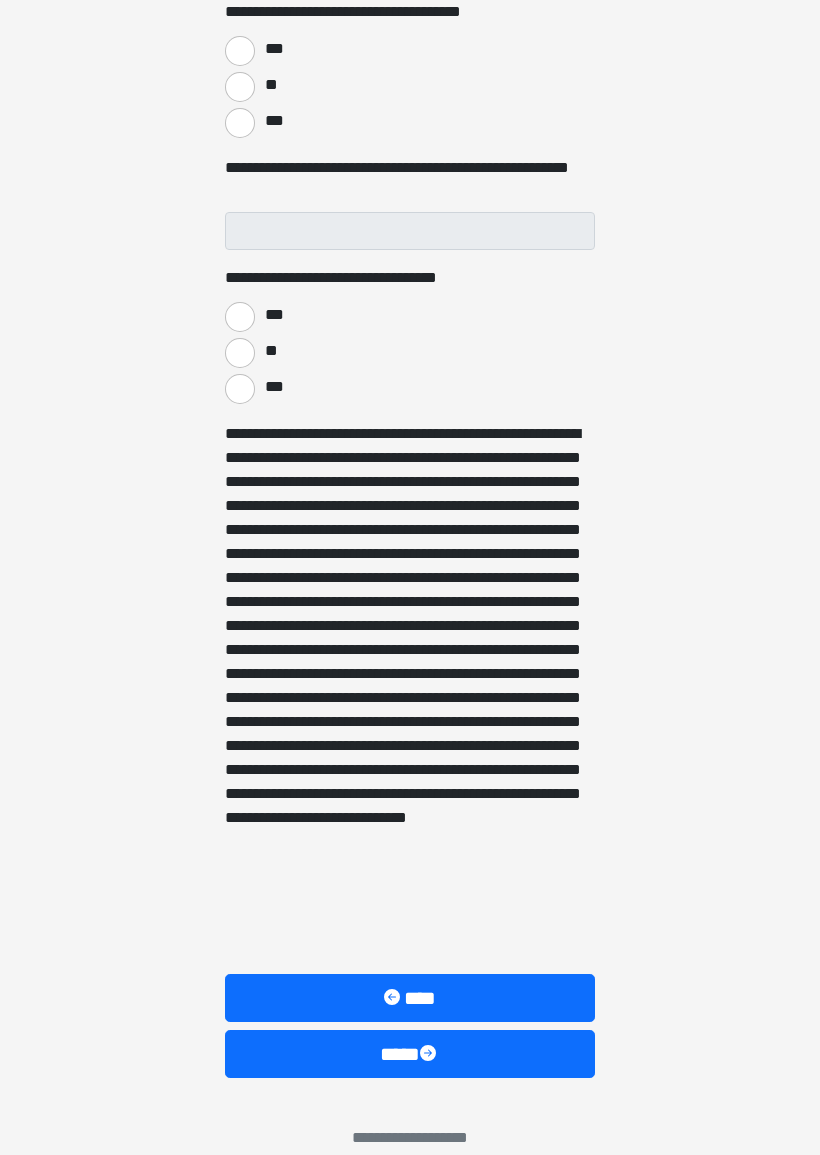 scroll, scrollTop: 1032, scrollLeft: 0, axis: vertical 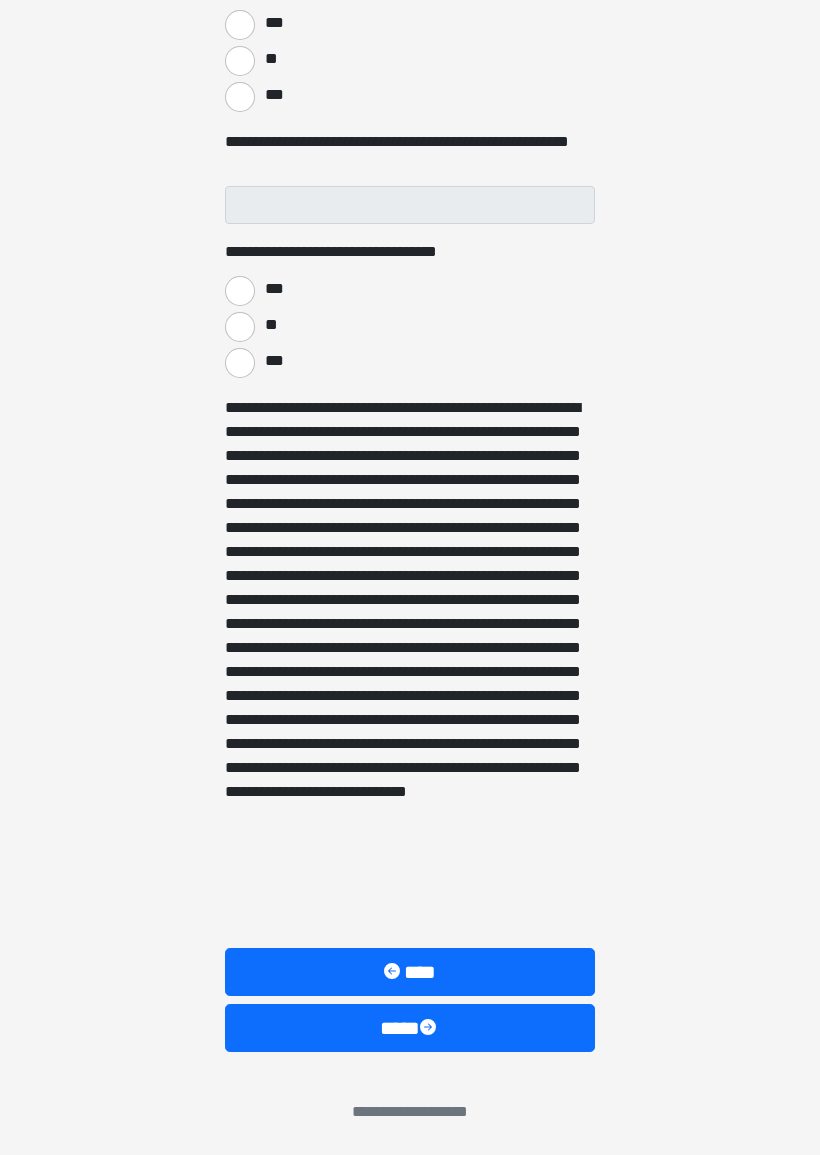 click on "****" at bounding box center (410, 1028) 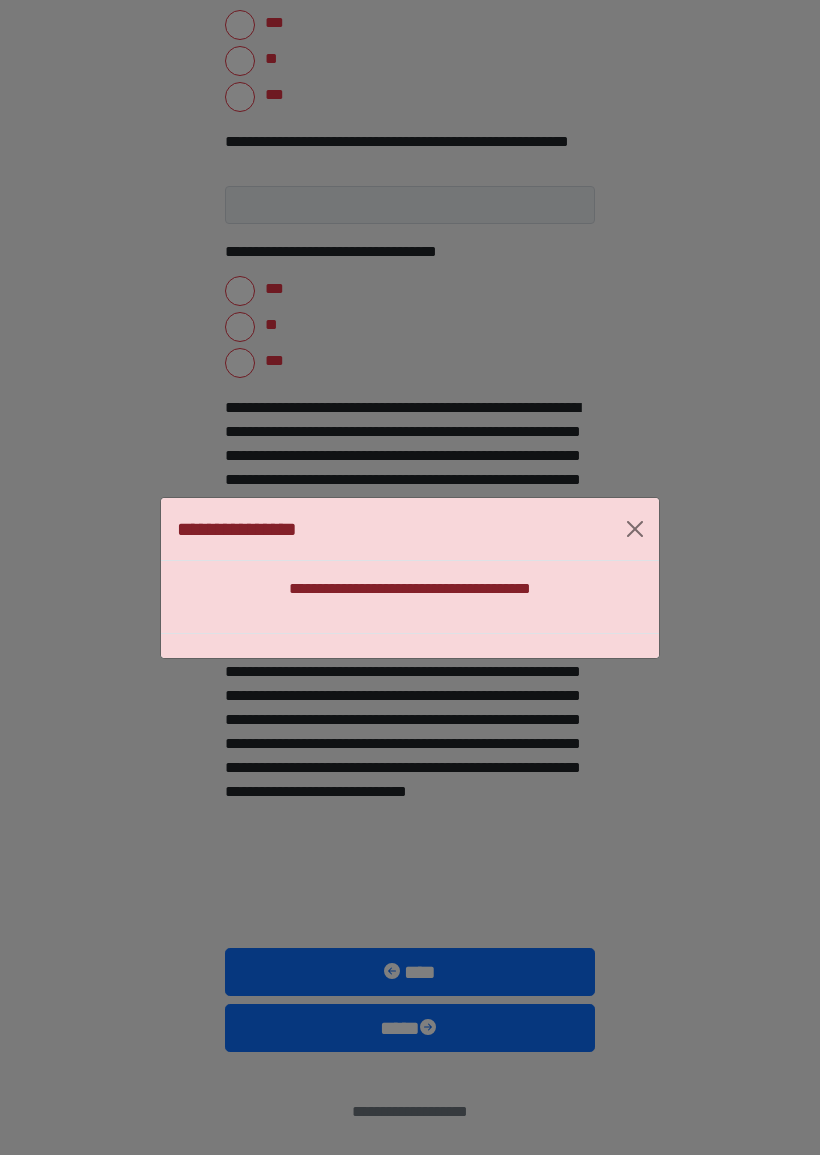 click at bounding box center [635, 529] 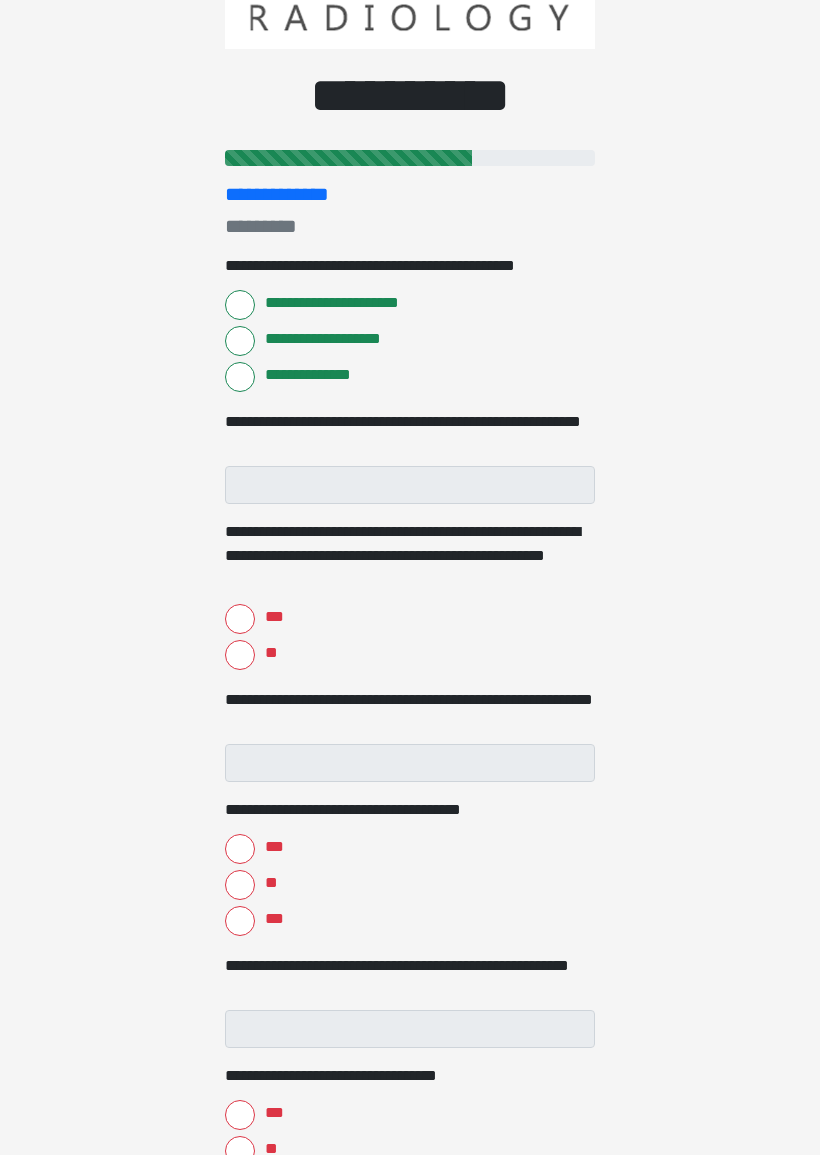 scroll, scrollTop: 210, scrollLeft: 0, axis: vertical 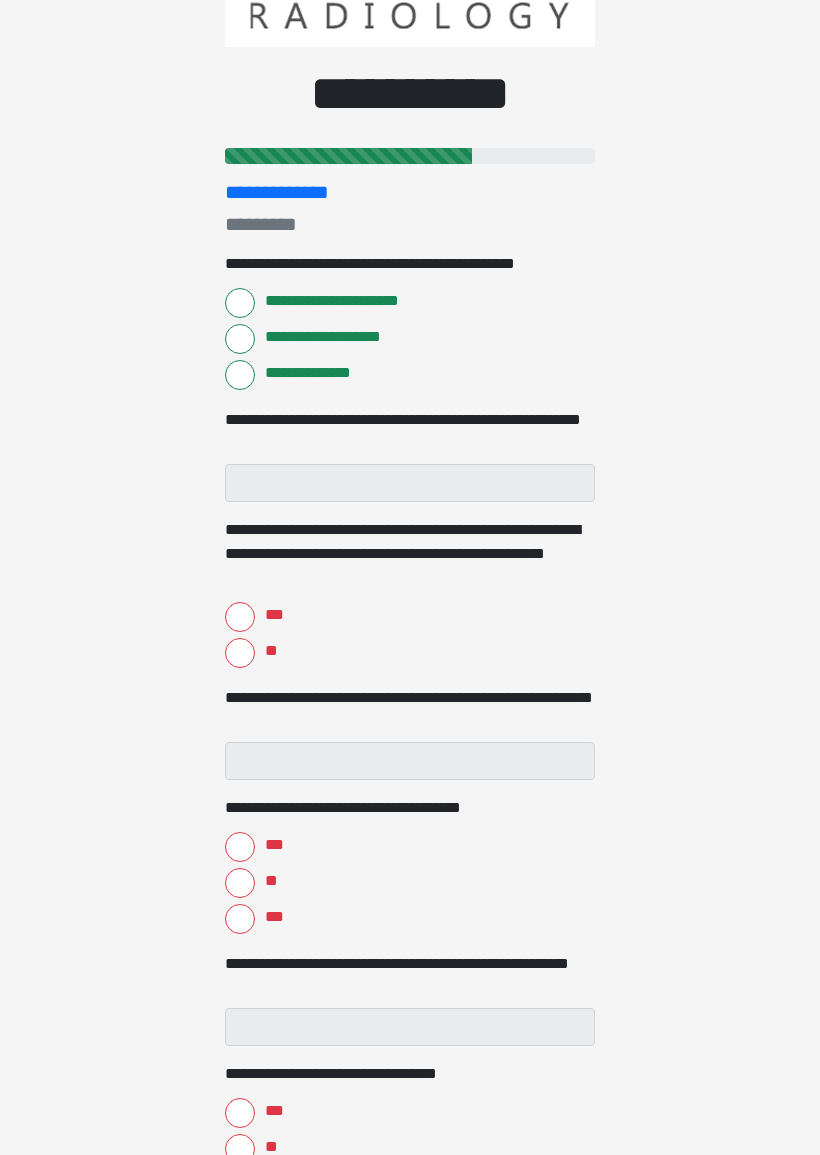 click on "***" at bounding box center [240, 617] 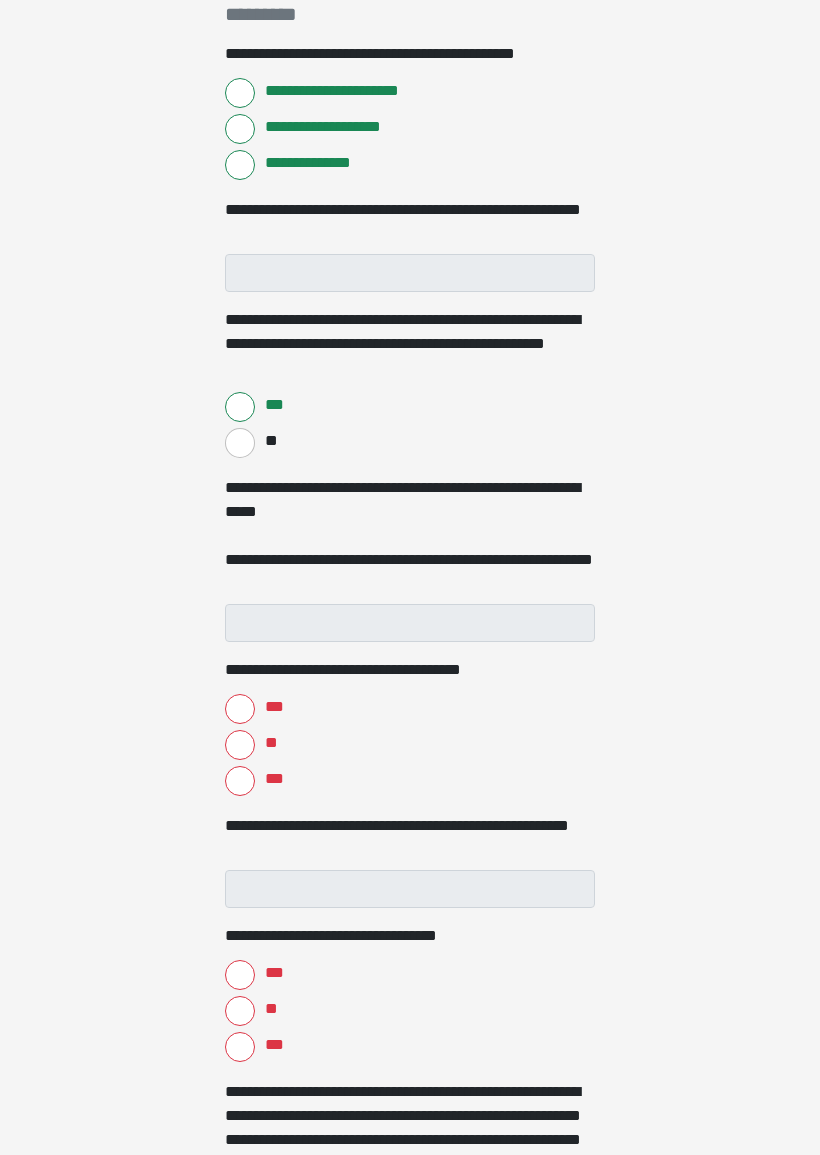 scroll, scrollTop: 420, scrollLeft: 0, axis: vertical 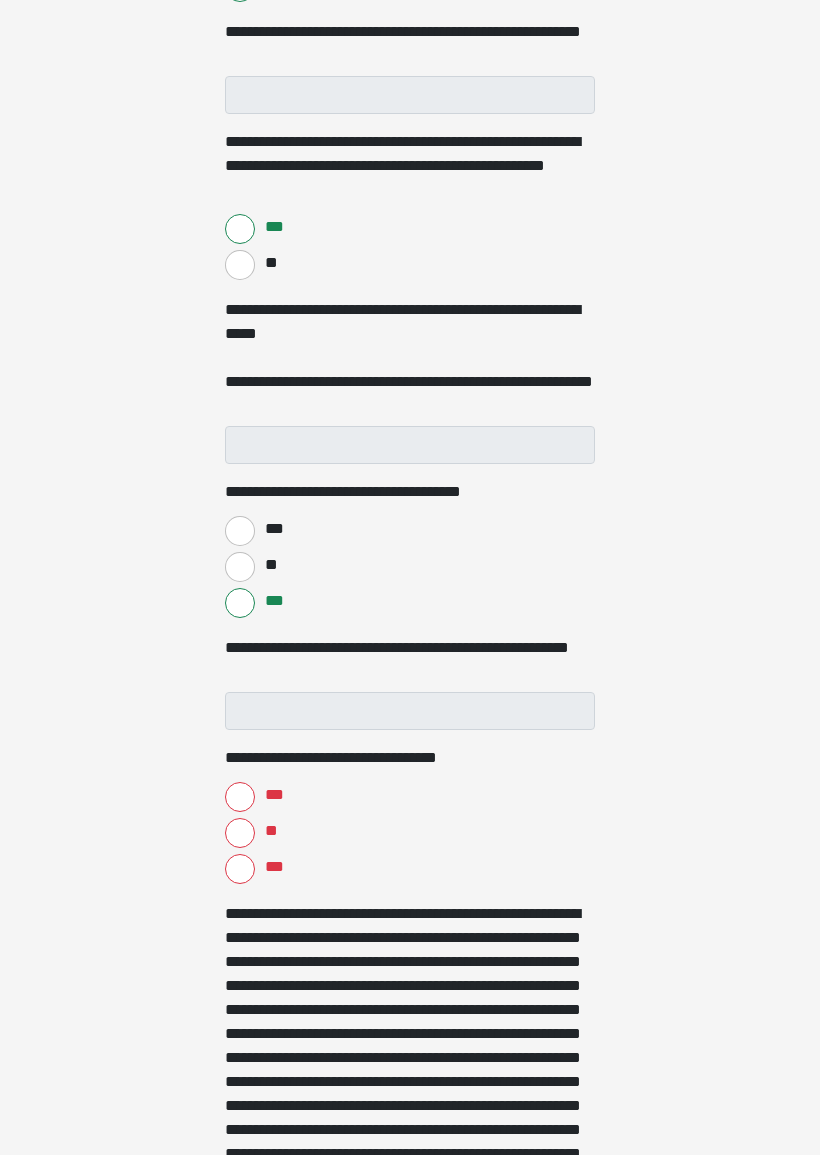 click on "***" at bounding box center (240, 869) 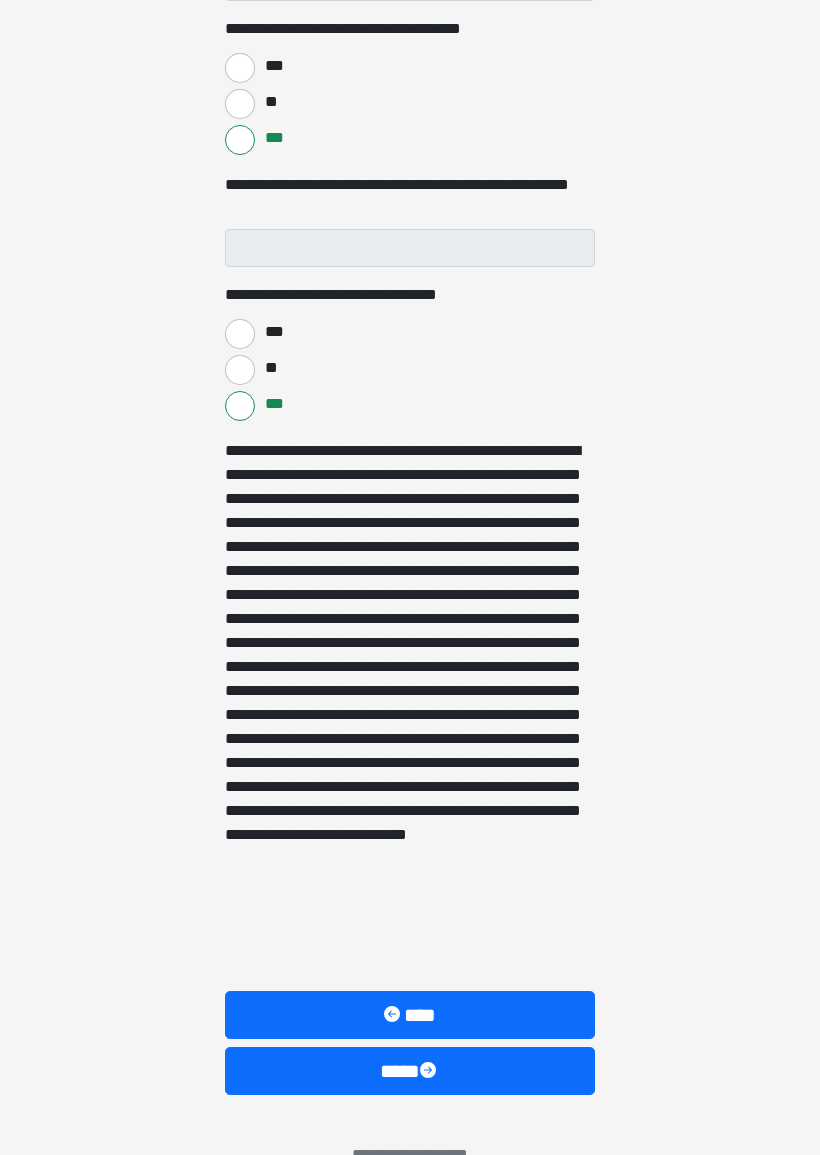 scroll, scrollTop: 1071, scrollLeft: 0, axis: vertical 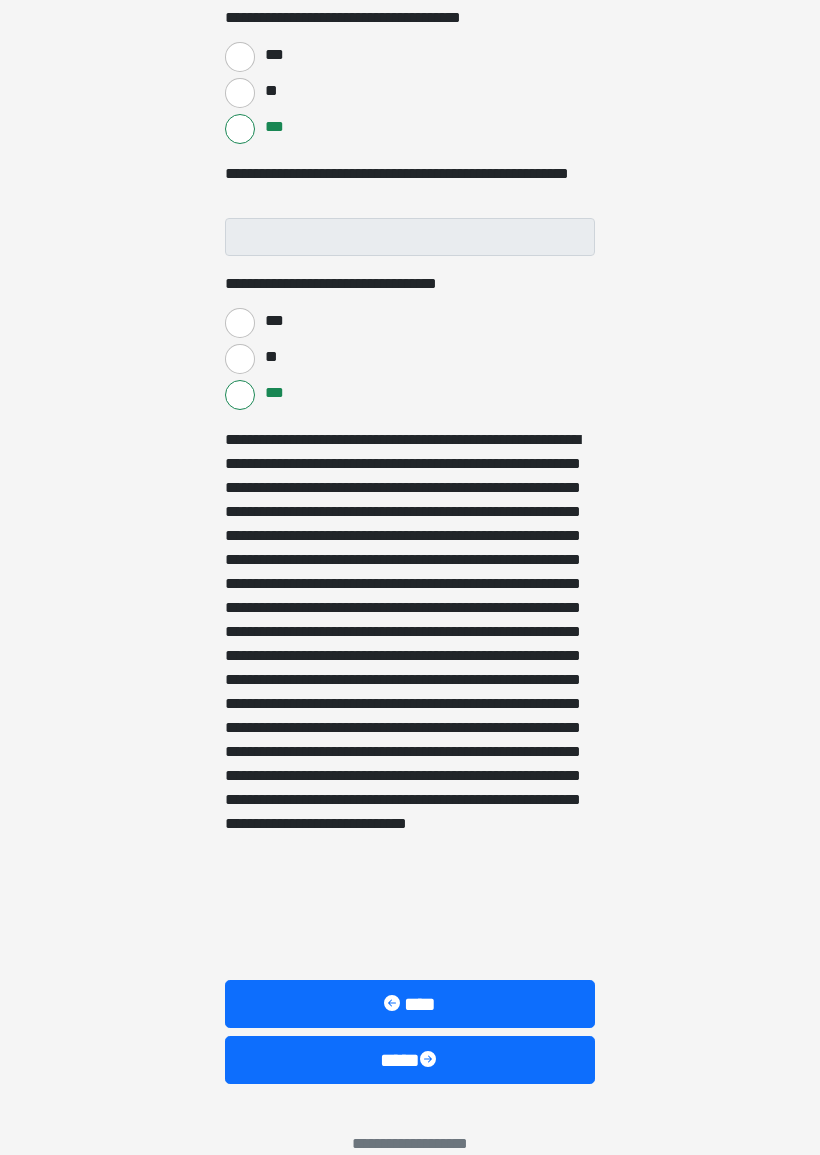 click on "****" at bounding box center (410, 1061) 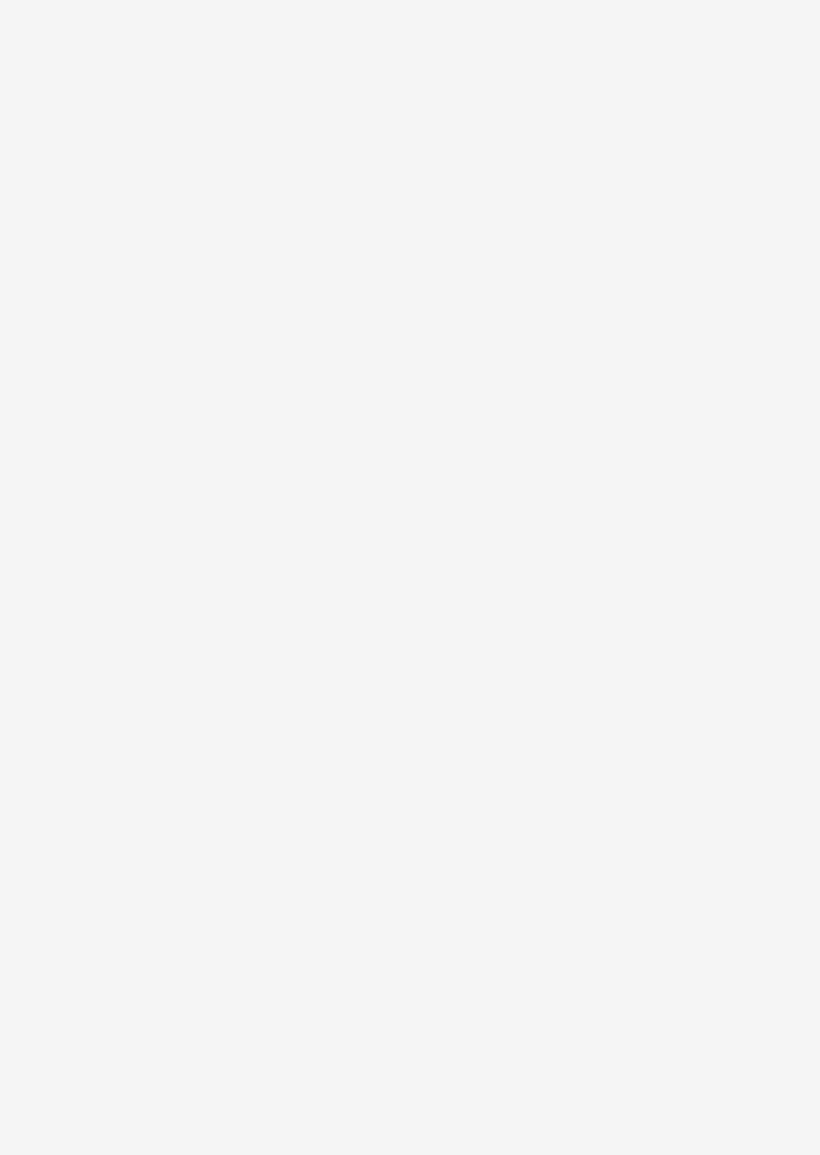 scroll, scrollTop: 0, scrollLeft: 0, axis: both 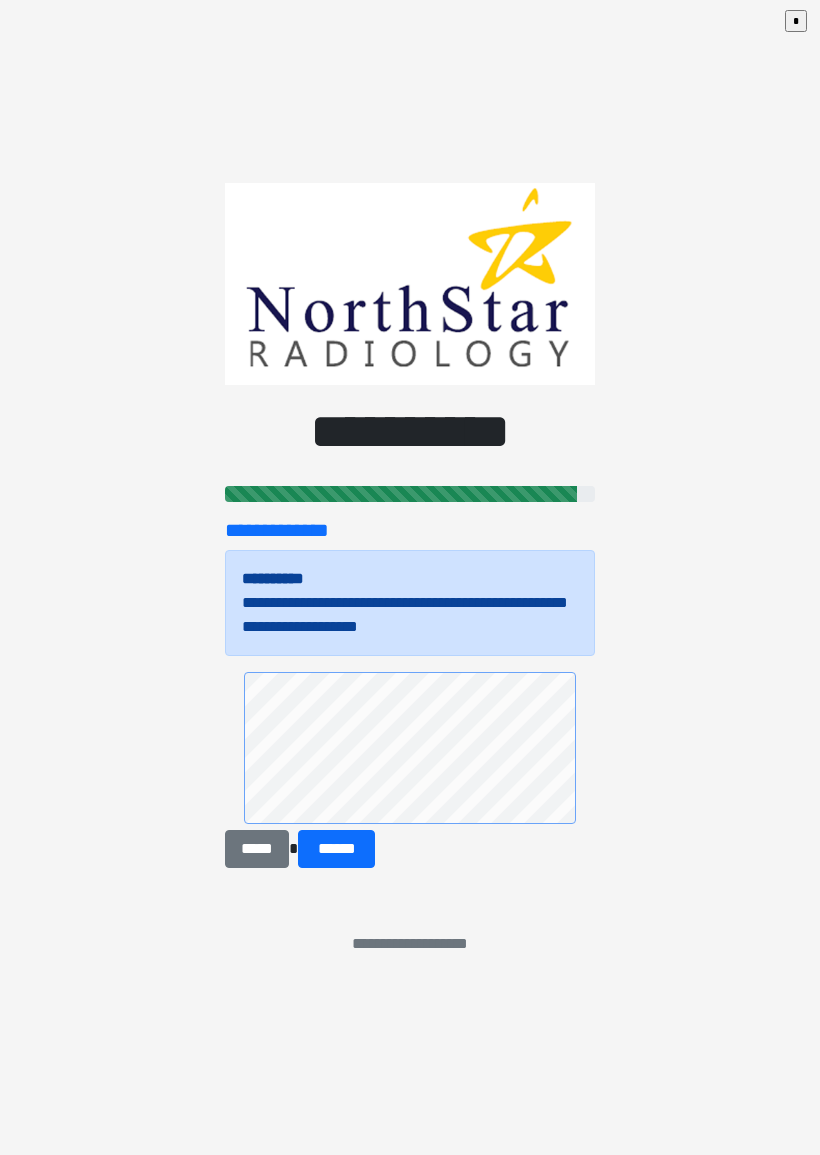 click on "******" at bounding box center [336, 849] 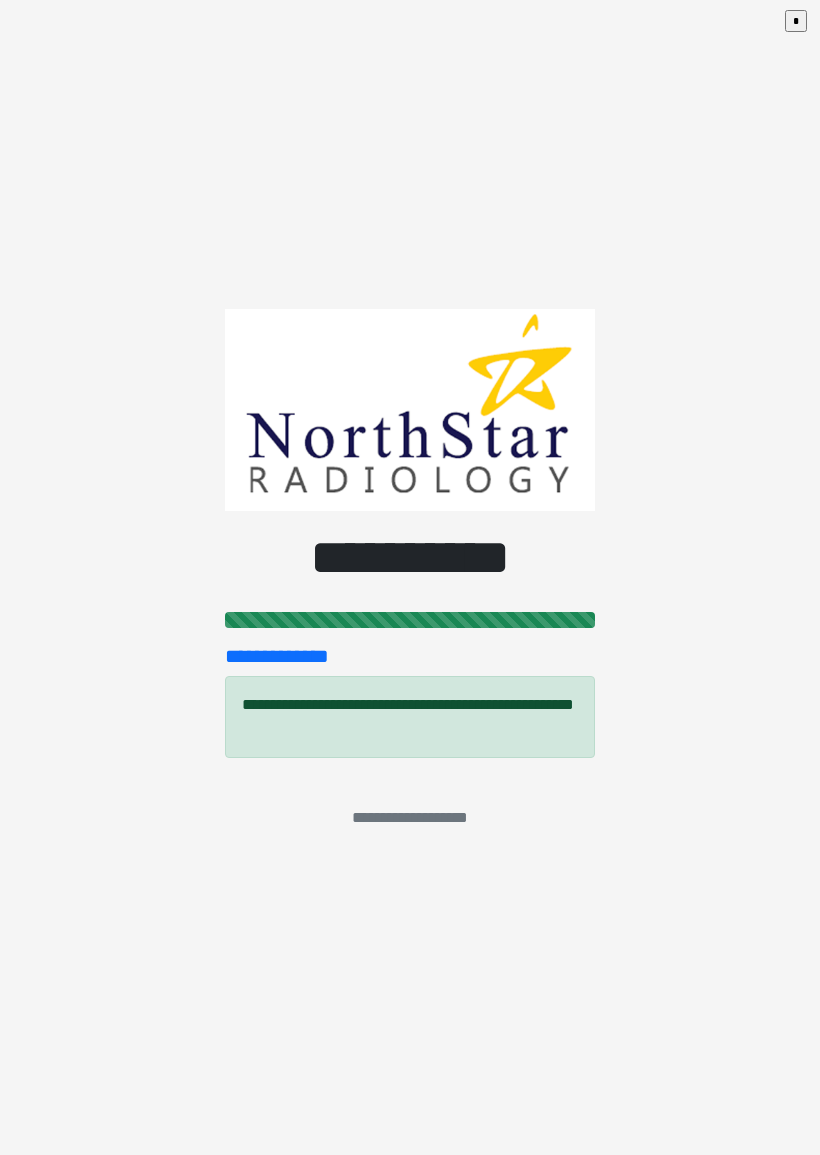 click on "*" at bounding box center [800, 25] 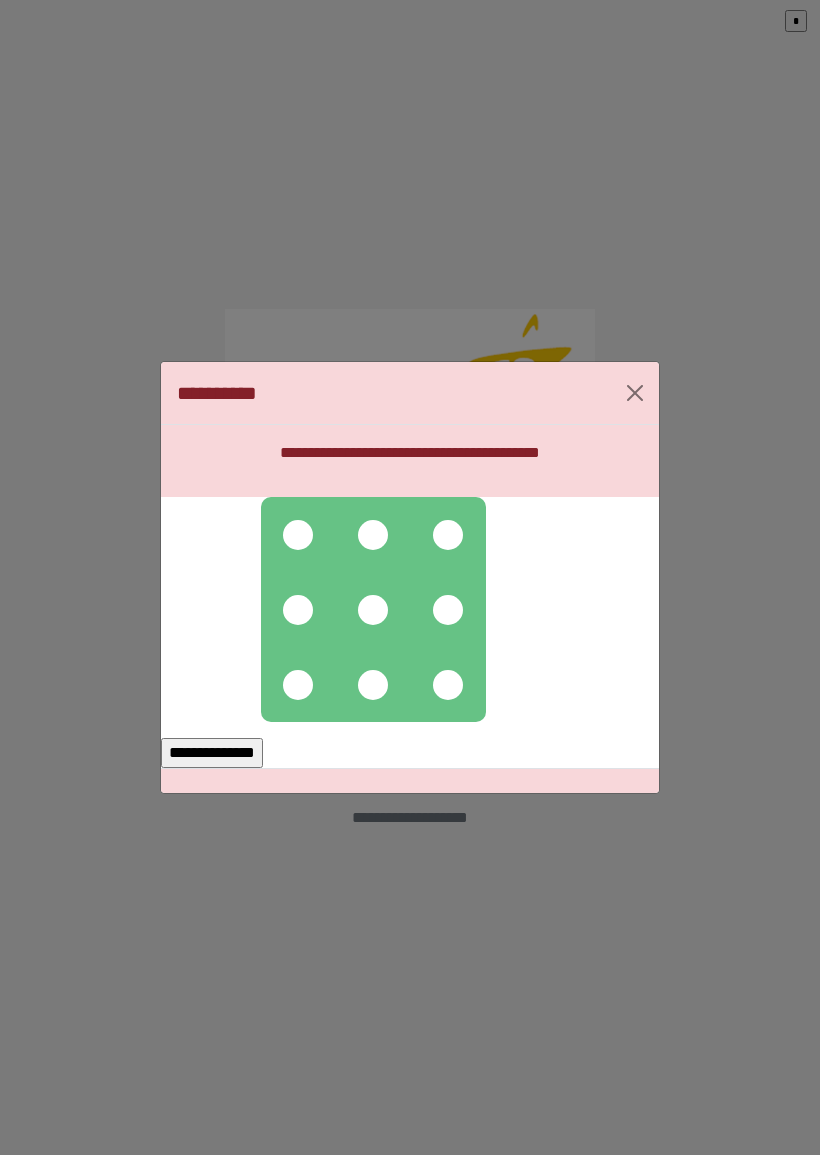 click at bounding box center (298, 535) 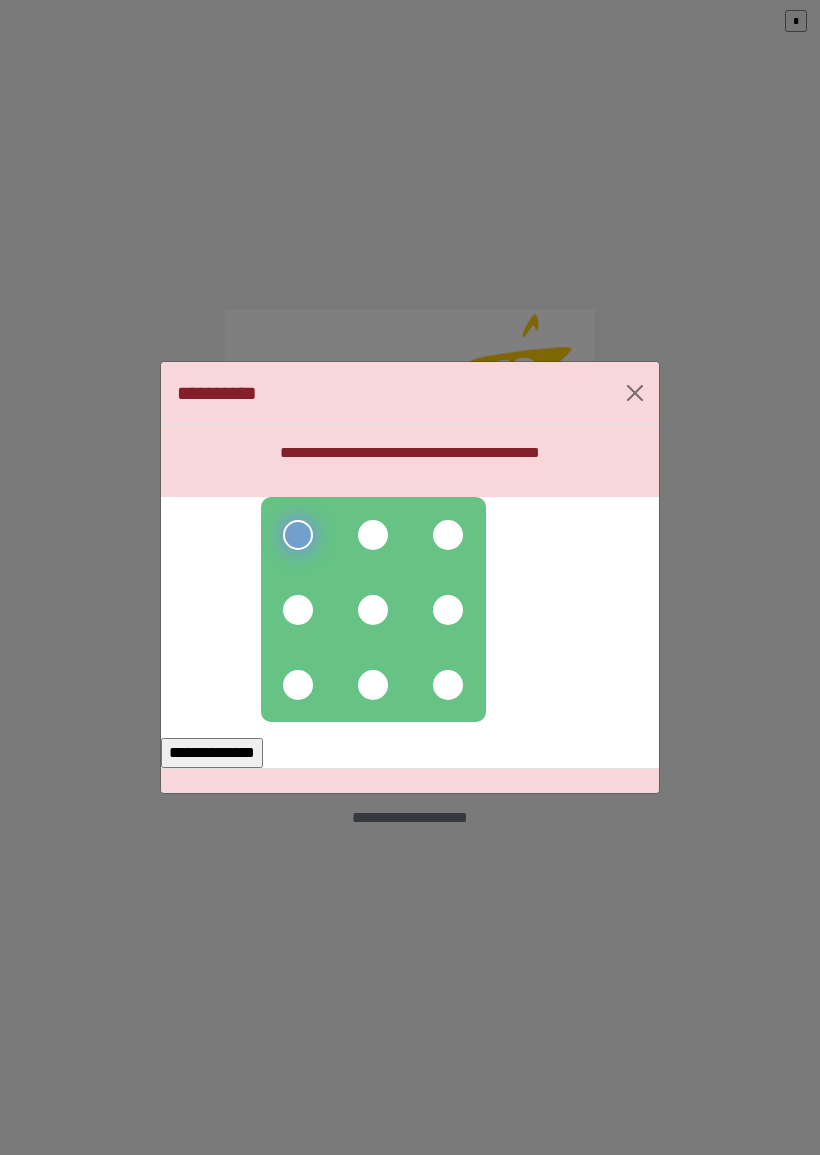 click at bounding box center [373, 535] 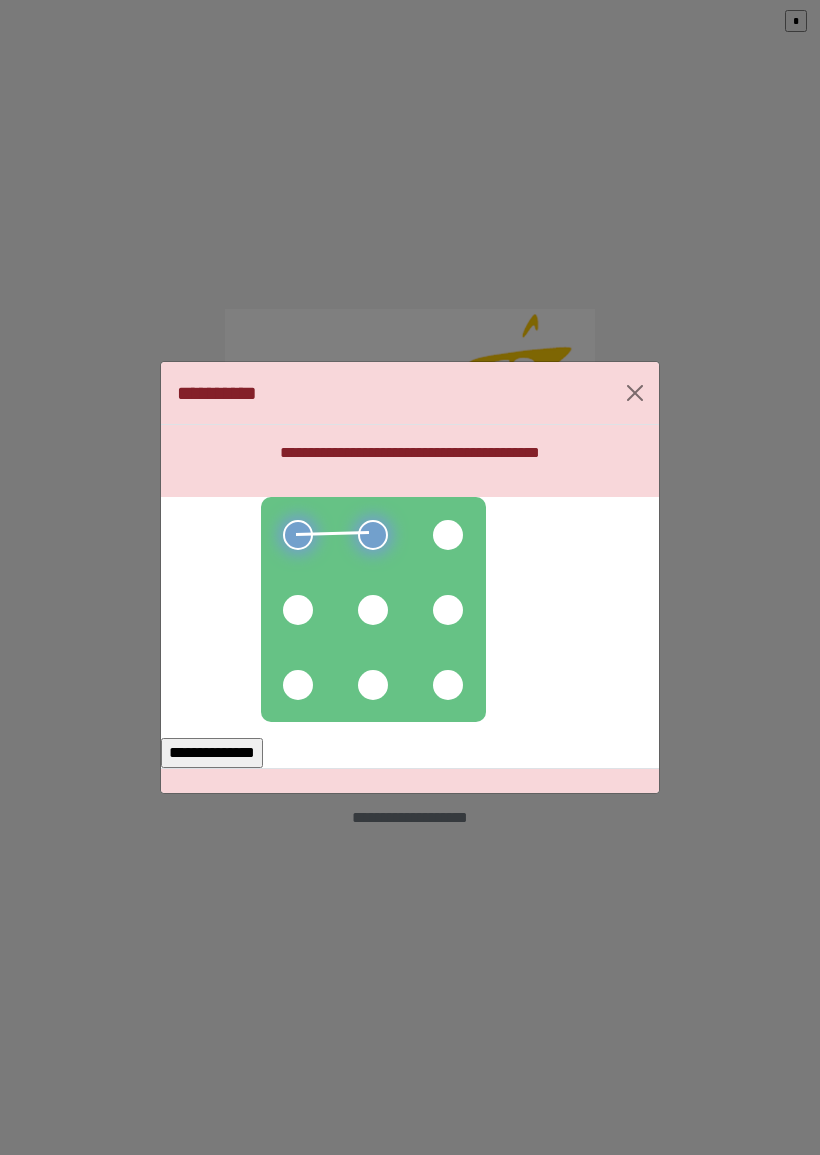 click at bounding box center [448, 535] 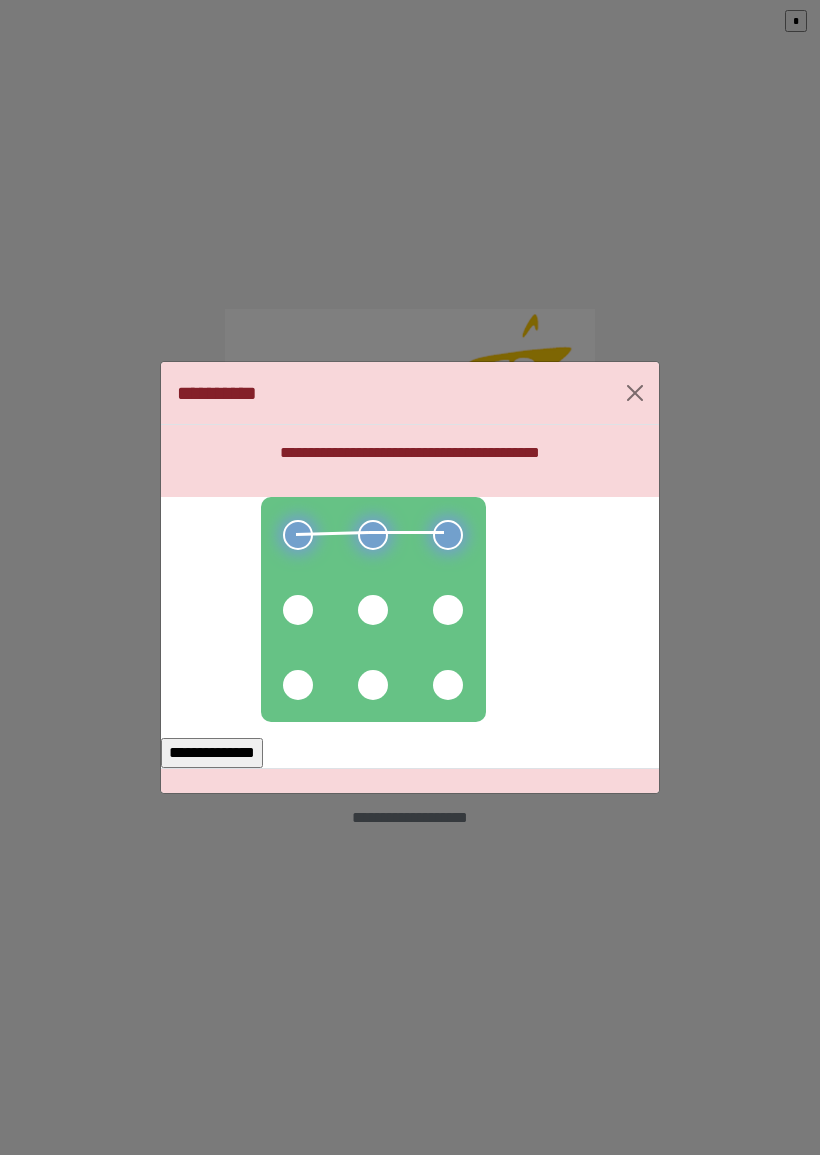 click at bounding box center [448, 610] 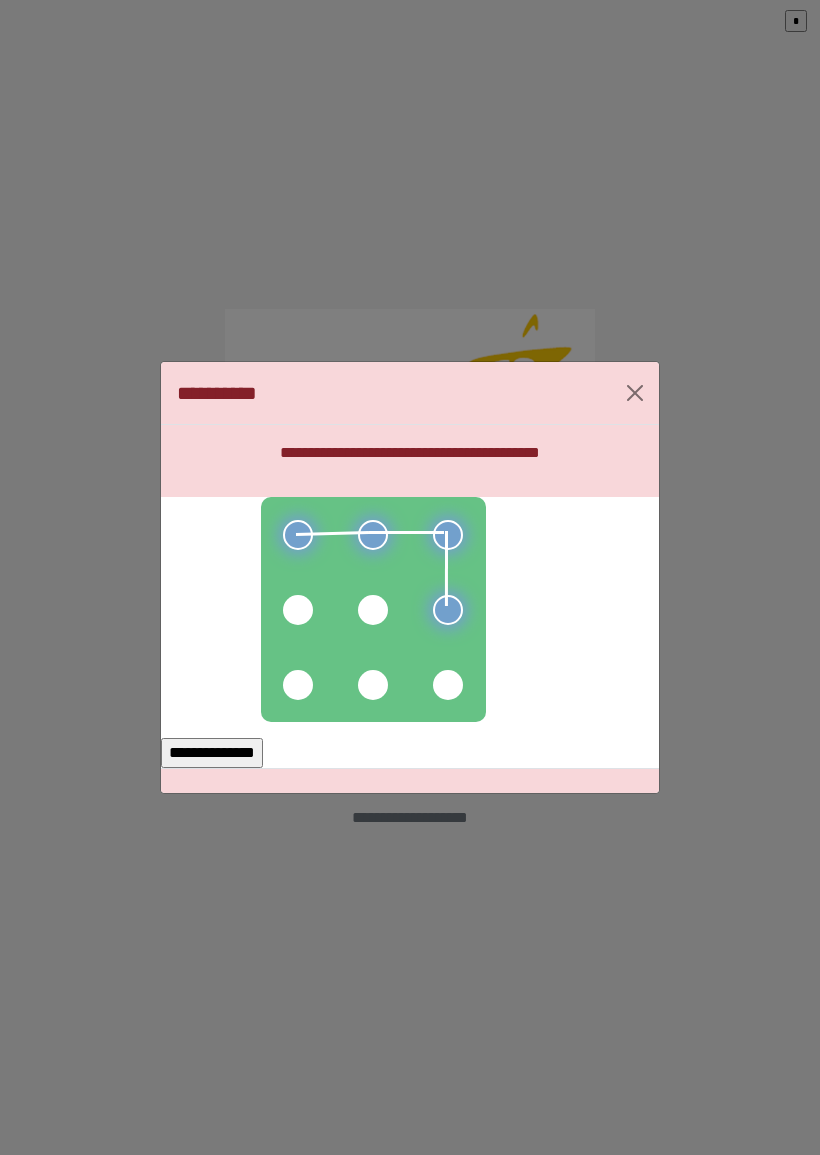 click at bounding box center (448, 685) 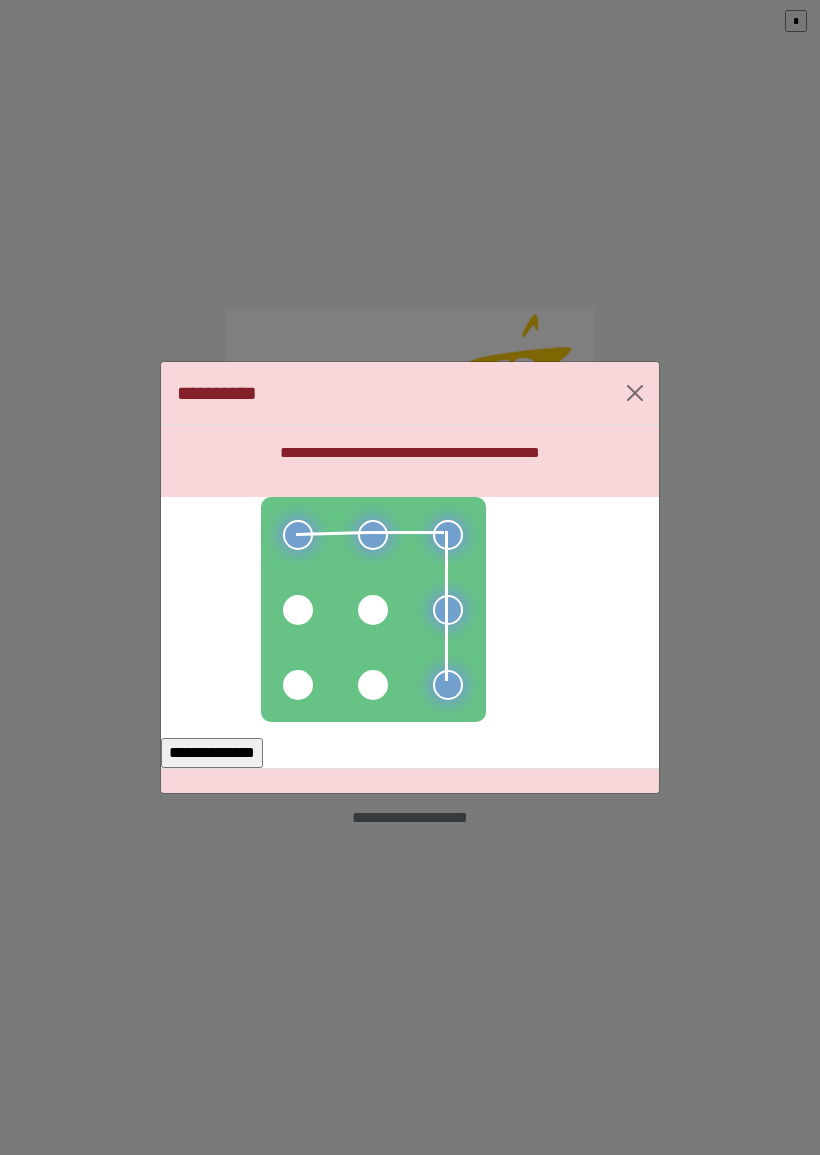click on "**********" at bounding box center [212, 753] 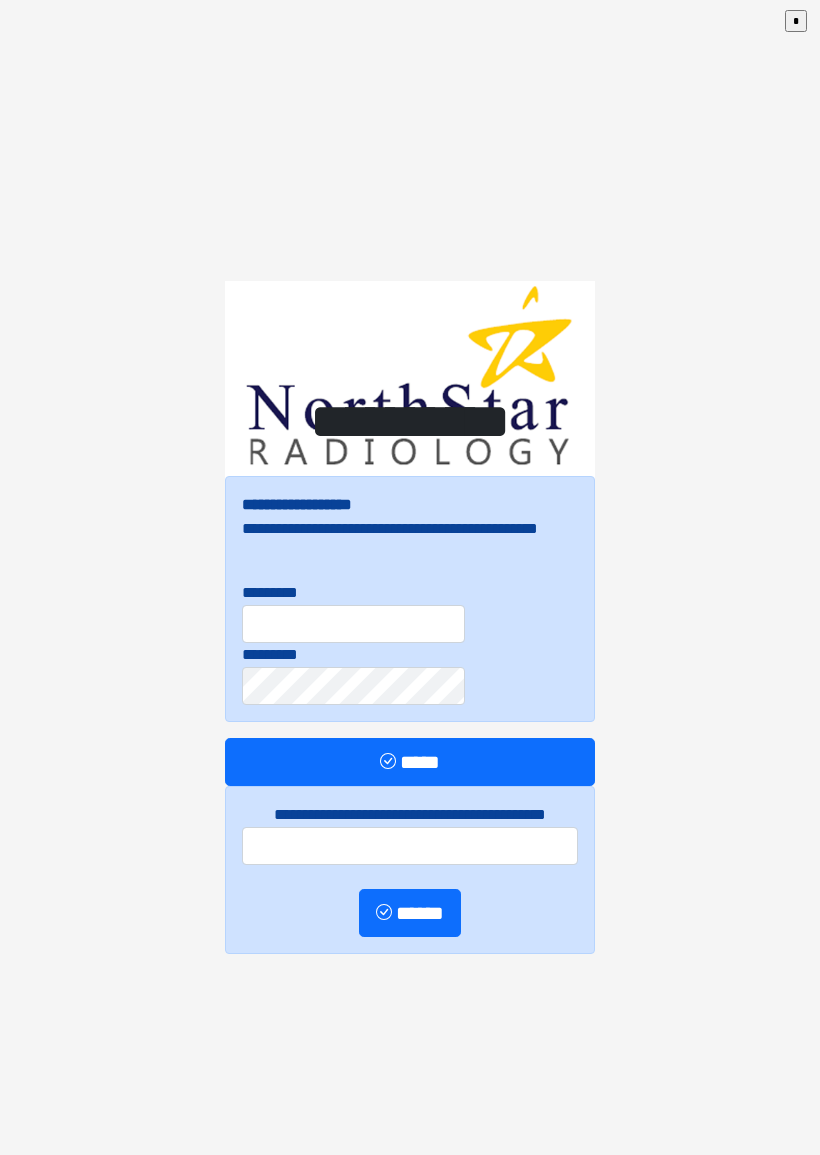 scroll, scrollTop: 0, scrollLeft: 0, axis: both 